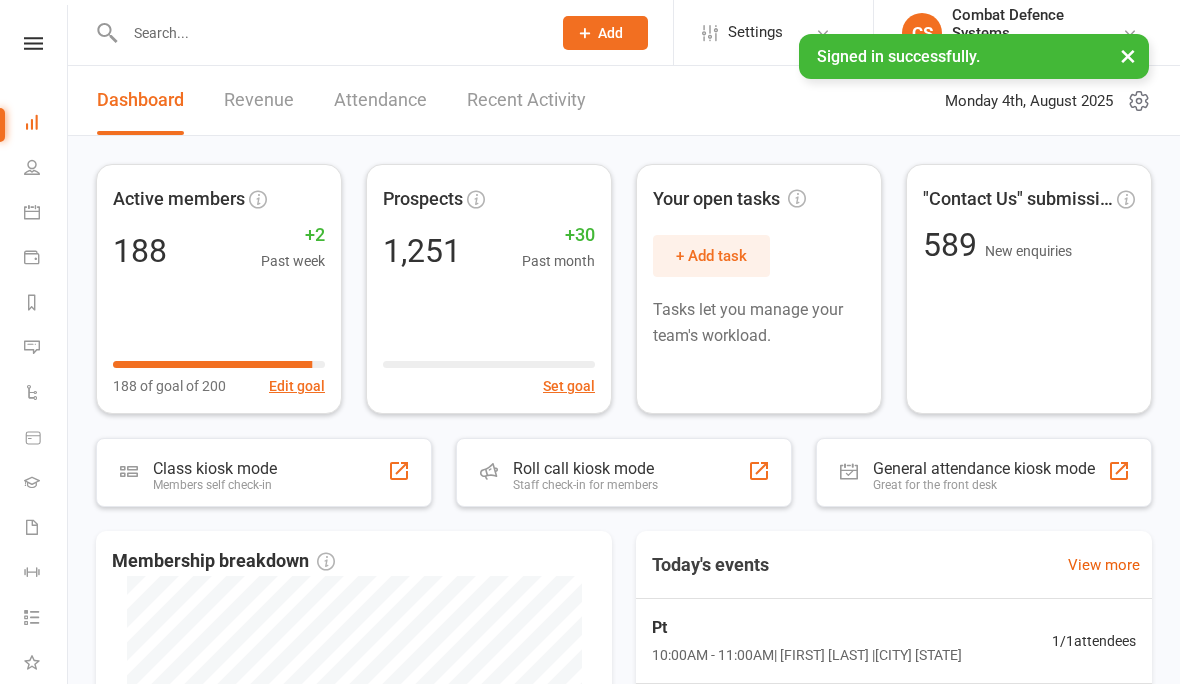 scroll, scrollTop: 0, scrollLeft: 0, axis: both 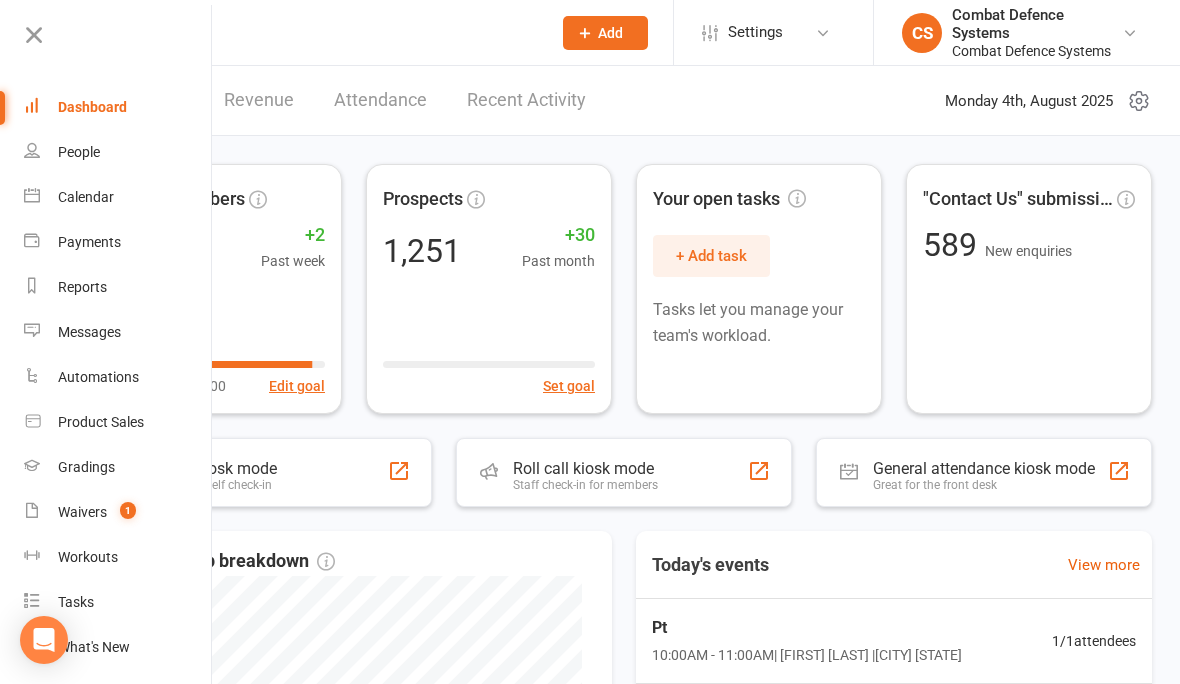 click on "Calendar" at bounding box center (118, 197) 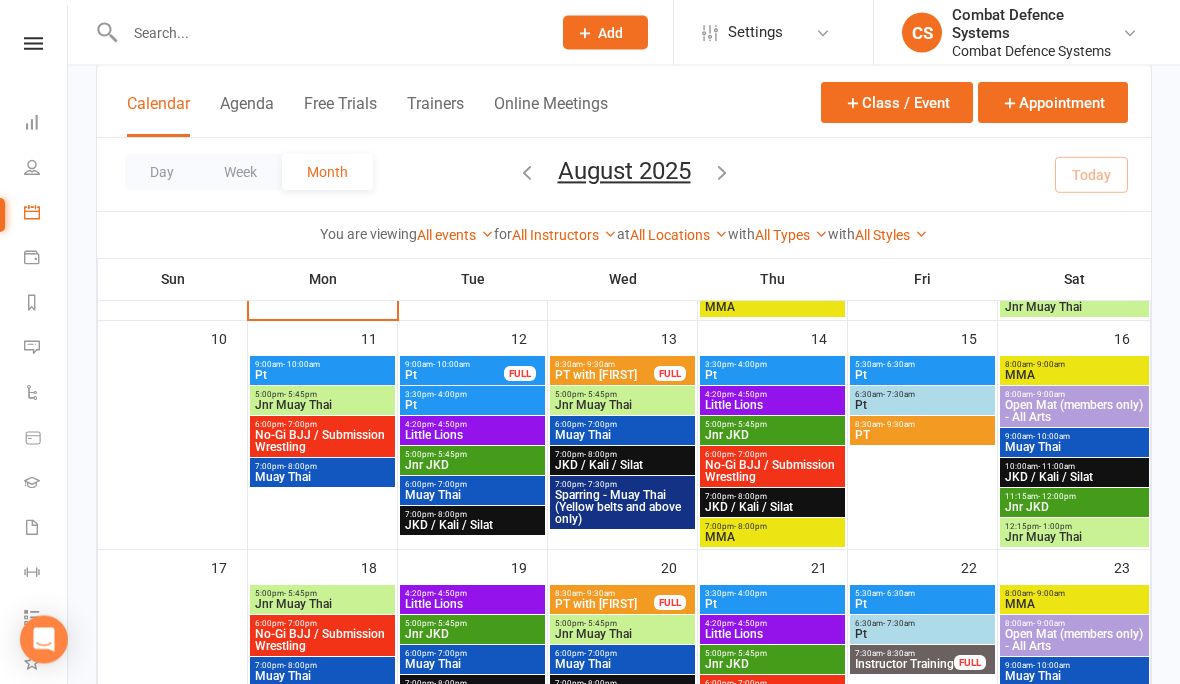 scroll, scrollTop: 599, scrollLeft: 0, axis: vertical 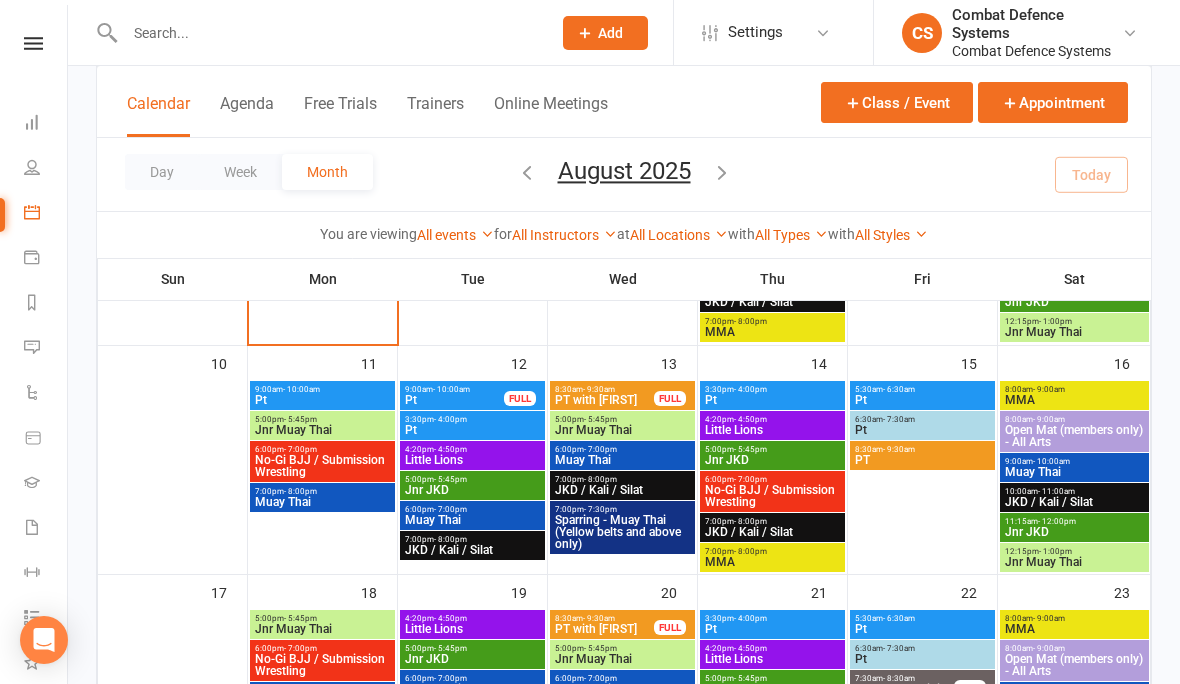 click on "9:00am  - 10:00am Pt" at bounding box center [322, 395] 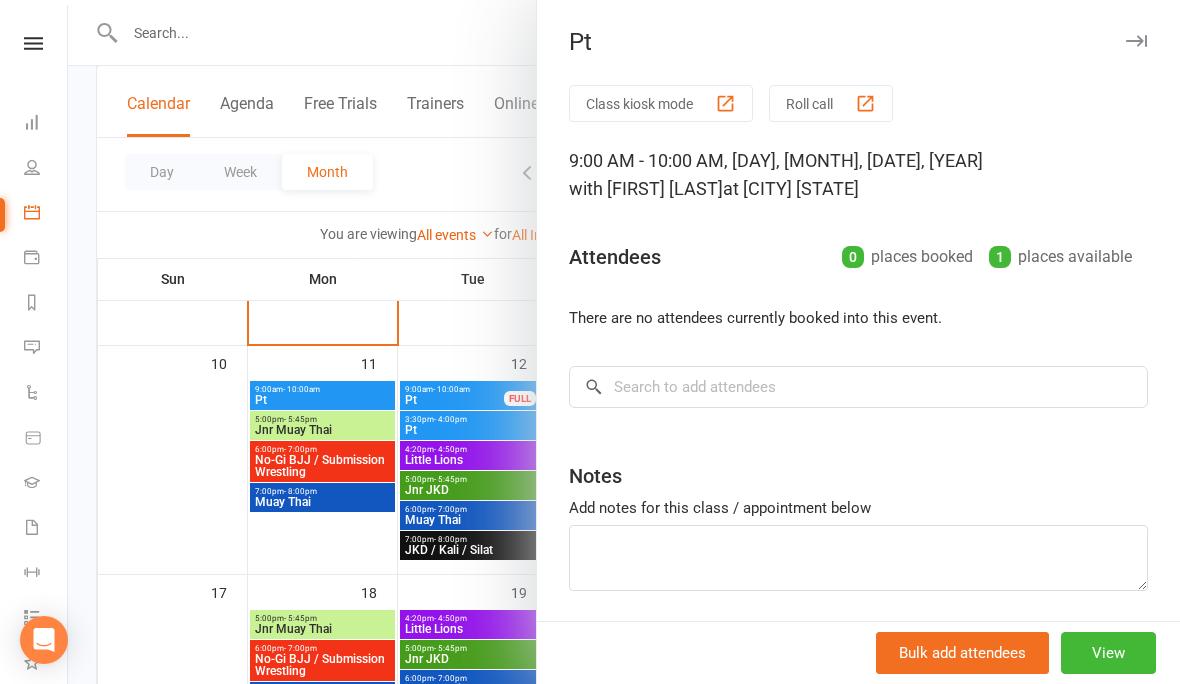 click on "View" at bounding box center [1108, 653] 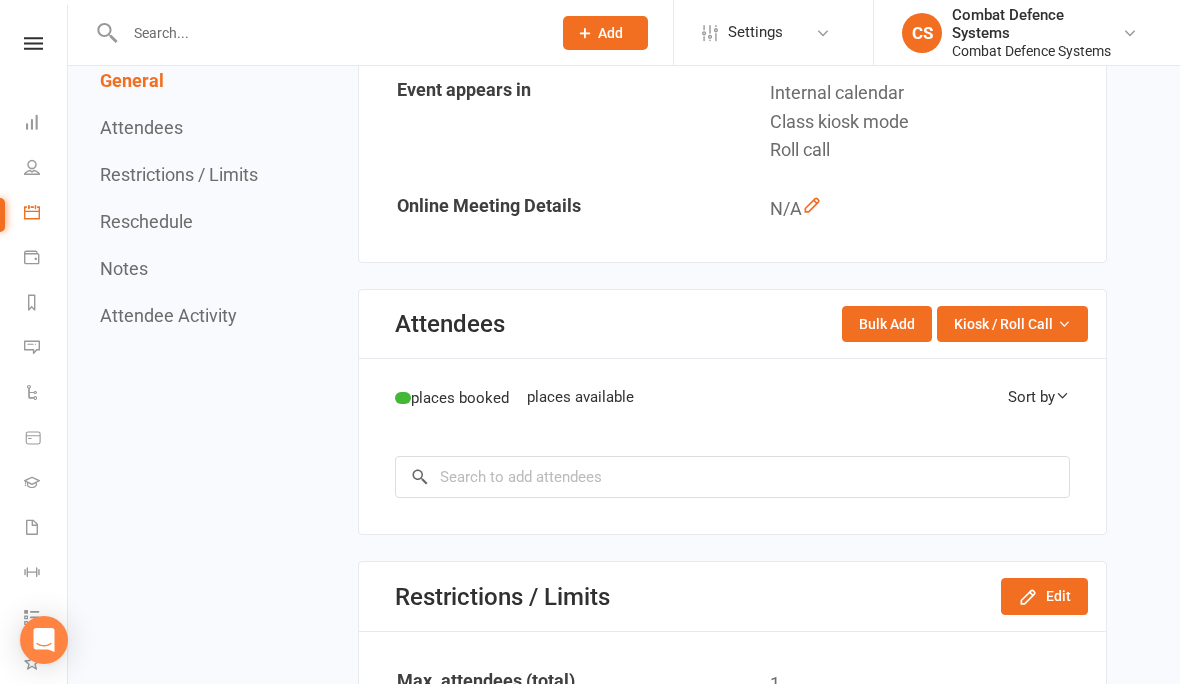 scroll, scrollTop: 0, scrollLeft: 0, axis: both 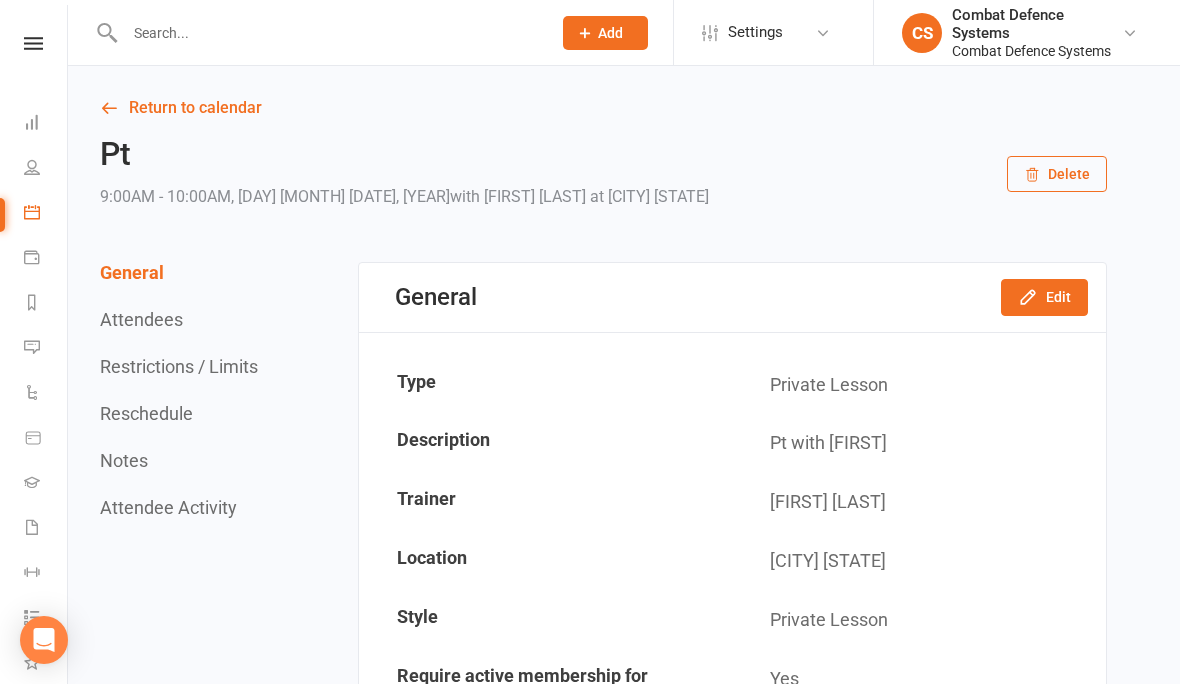 click on "Return to calendar" at bounding box center [603, 108] 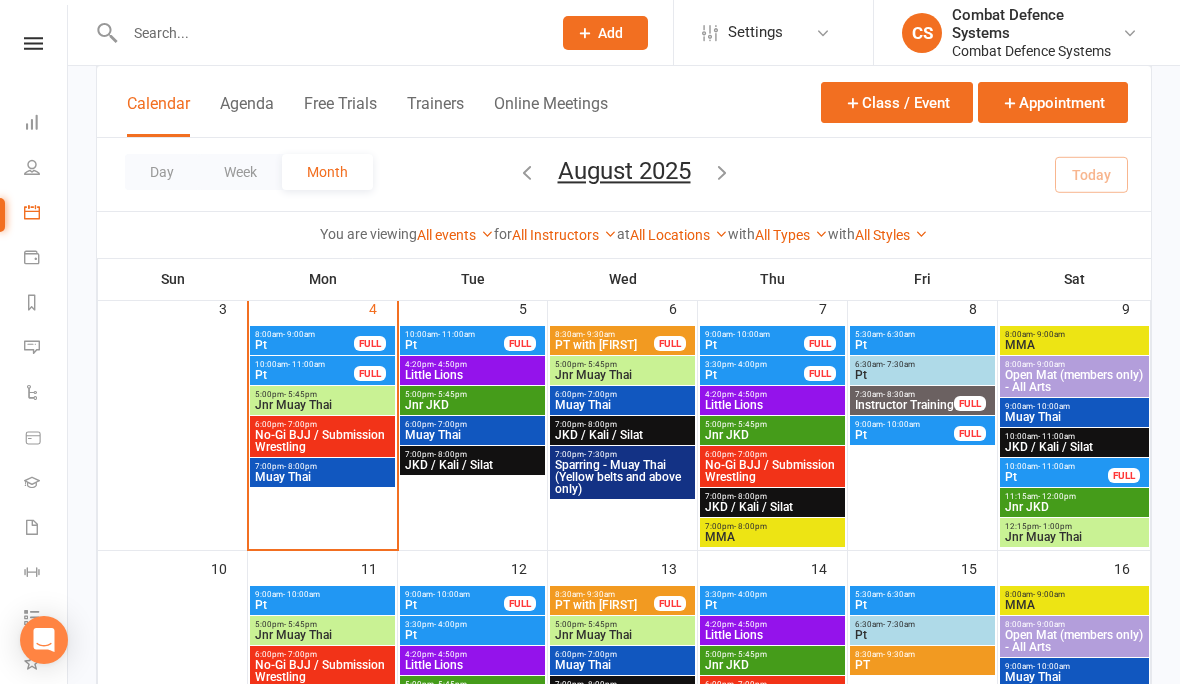 scroll, scrollTop: 430, scrollLeft: 0, axis: vertical 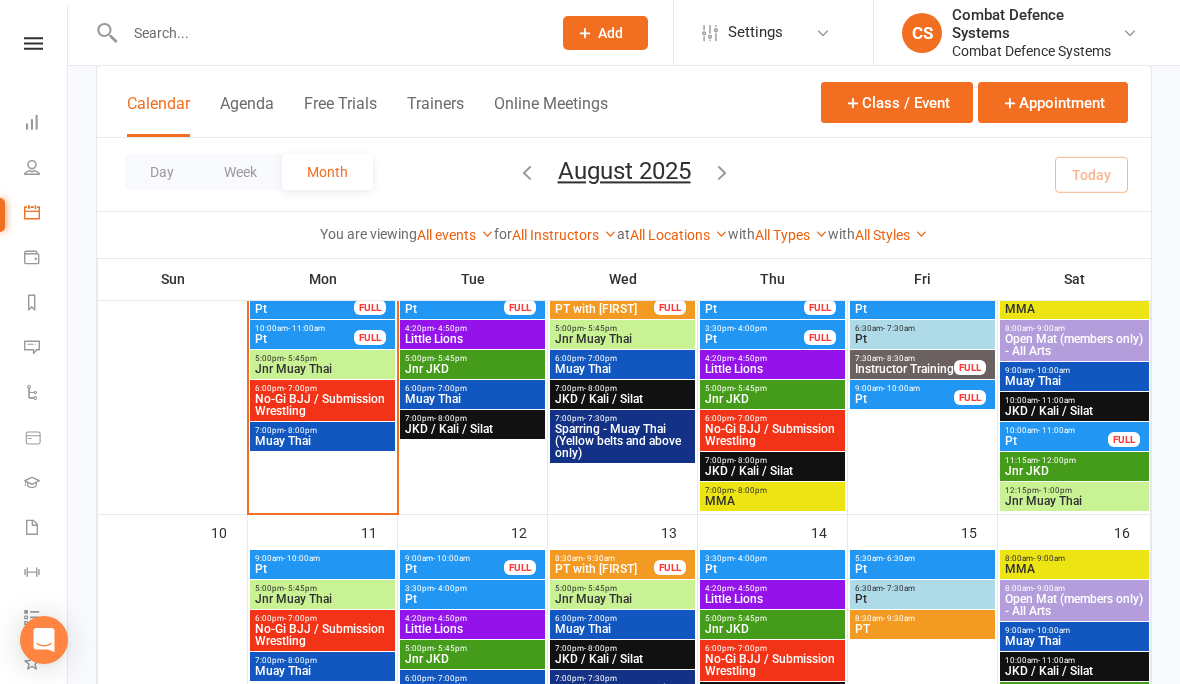 click on "Class / Event" at bounding box center (897, 102) 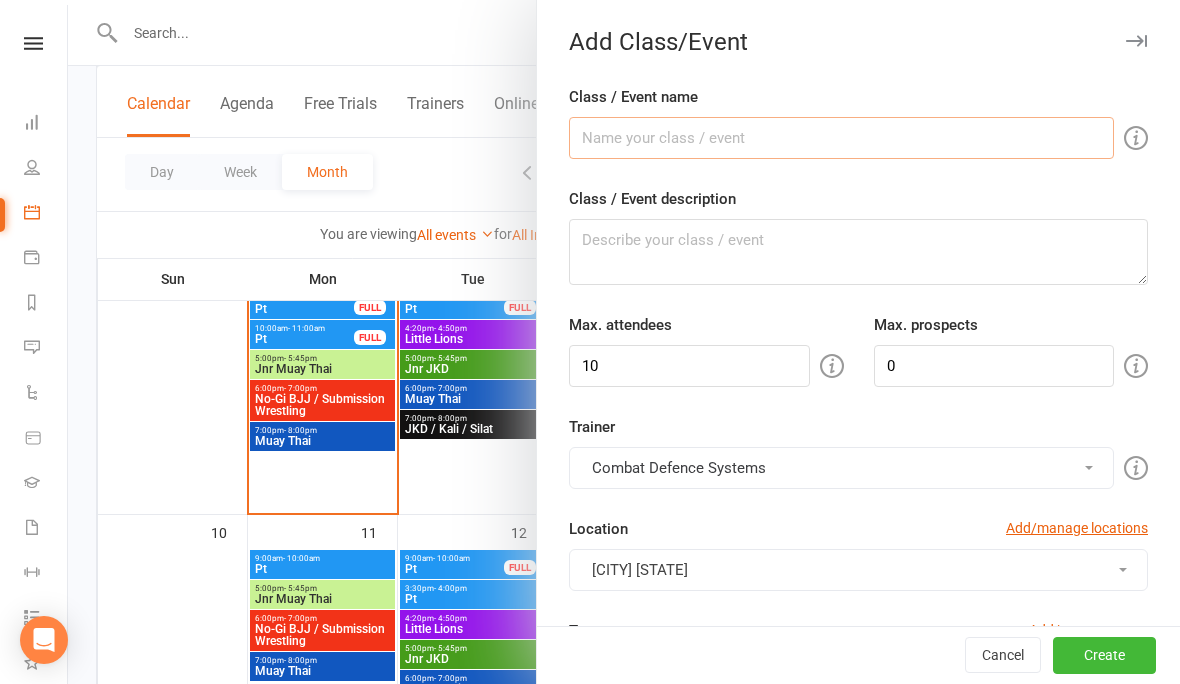 click on "Class / Event name" at bounding box center [841, 138] 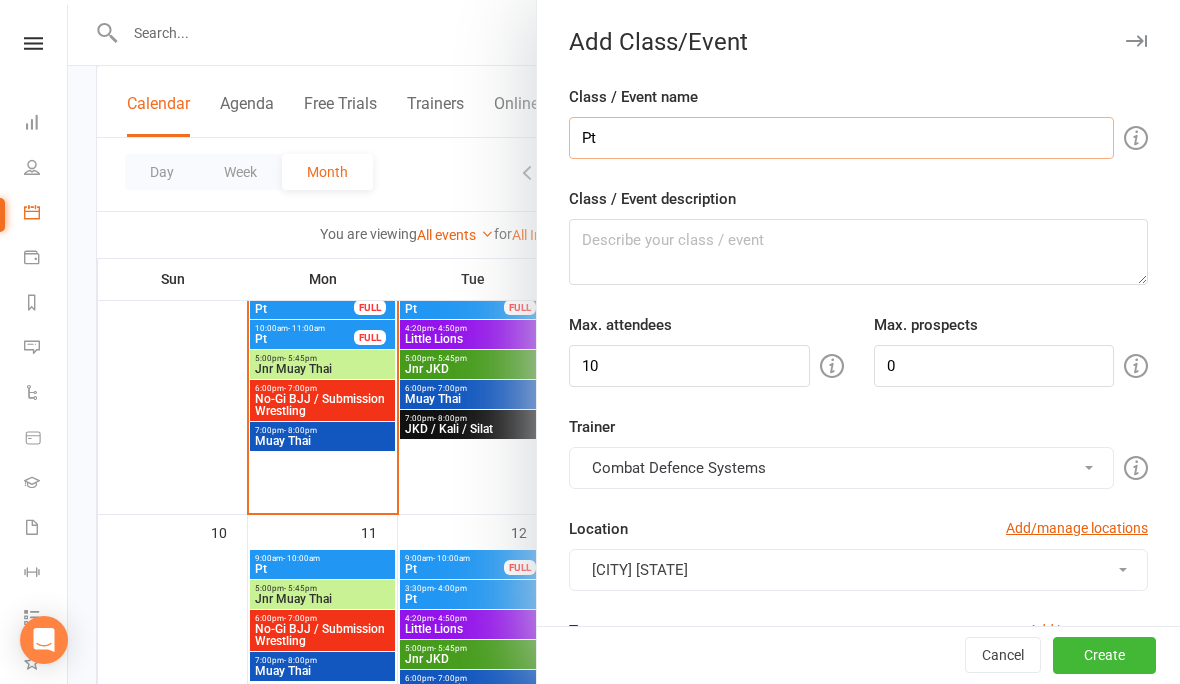 type on "Pt" 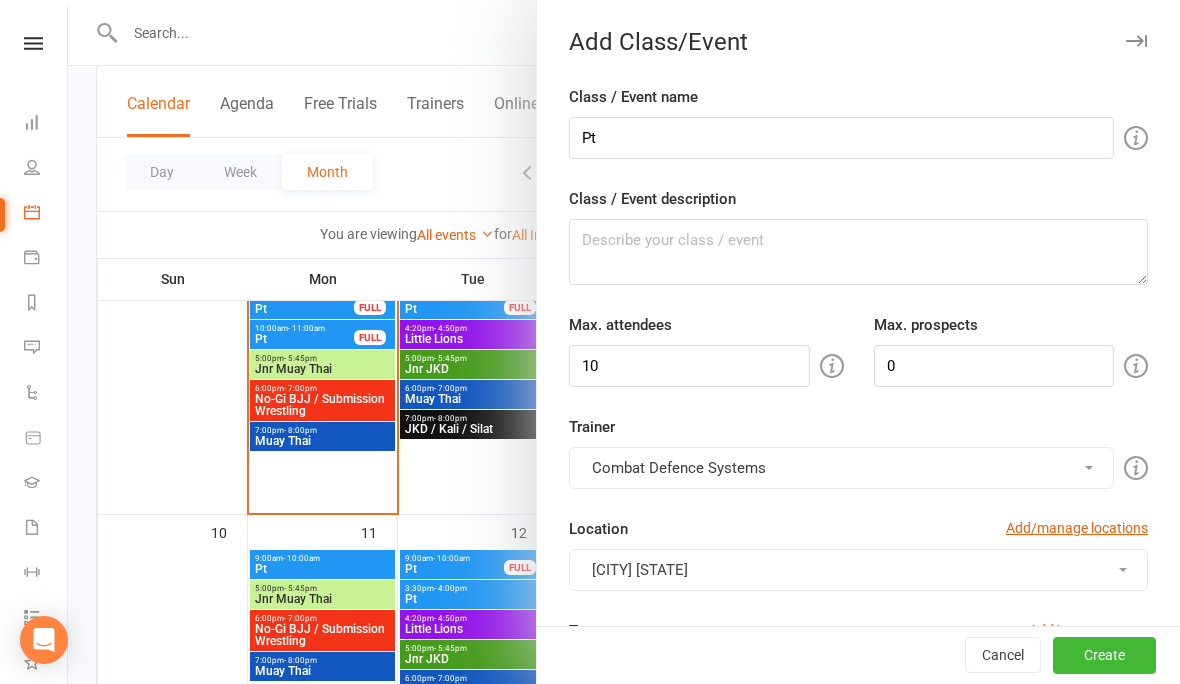click on "Class / Event description" at bounding box center [858, 252] 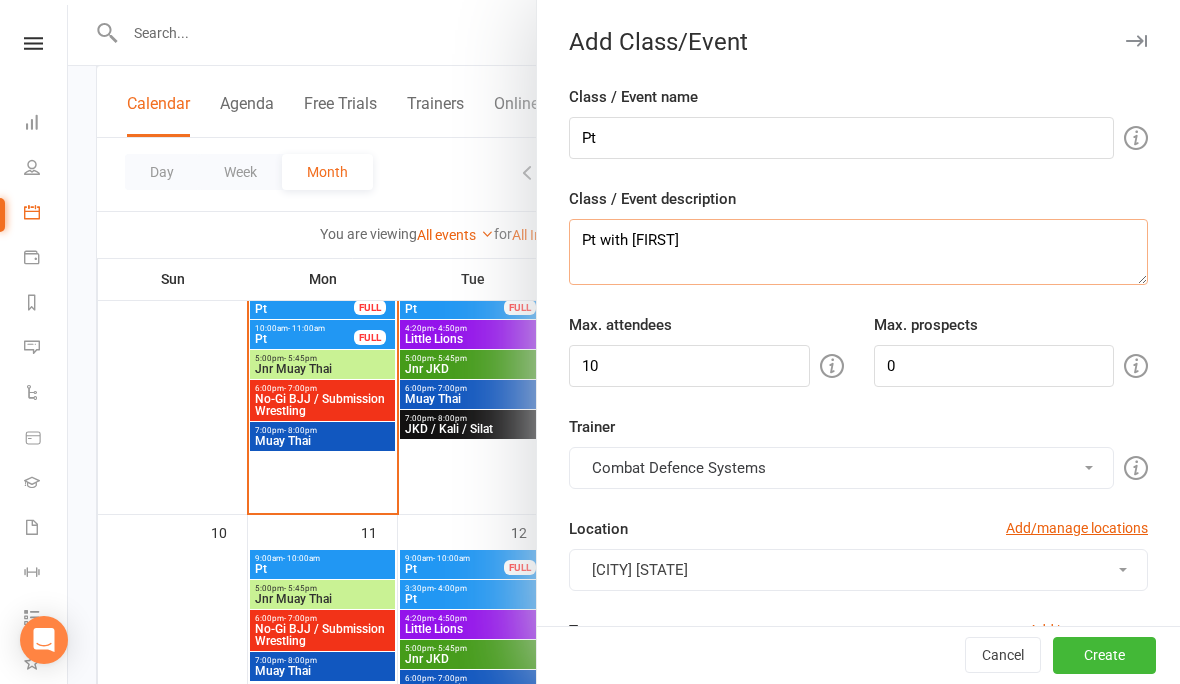 type on "Pt with [FIRST]" 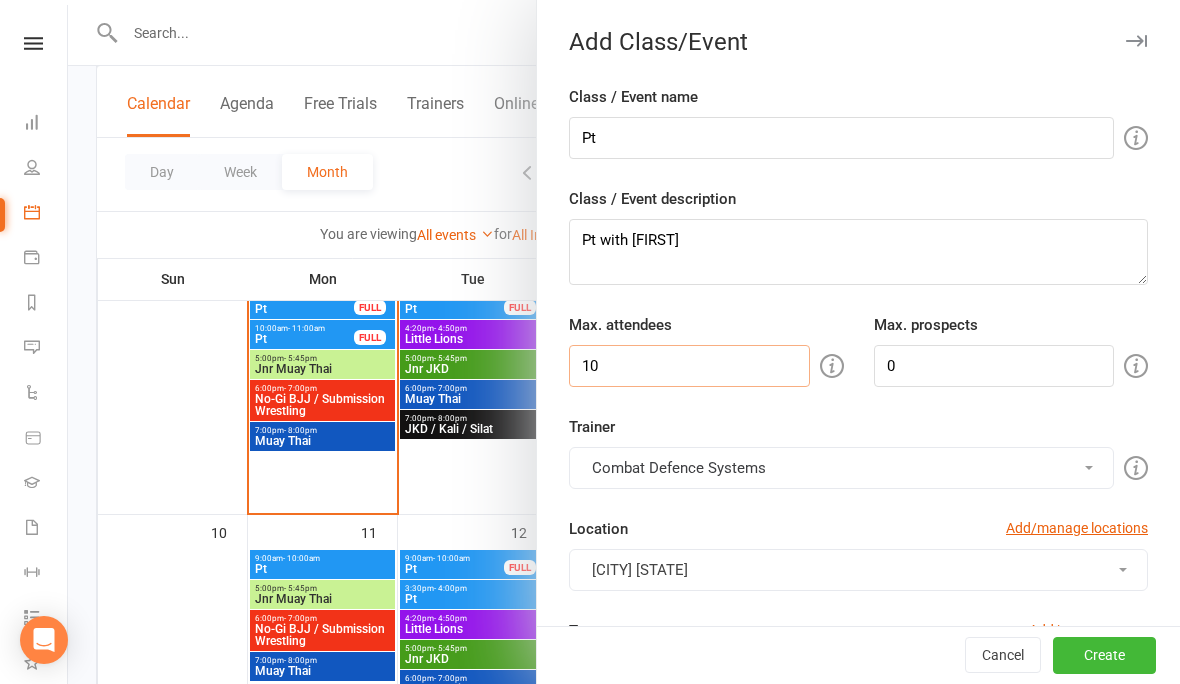 click on "10" at bounding box center (689, 366) 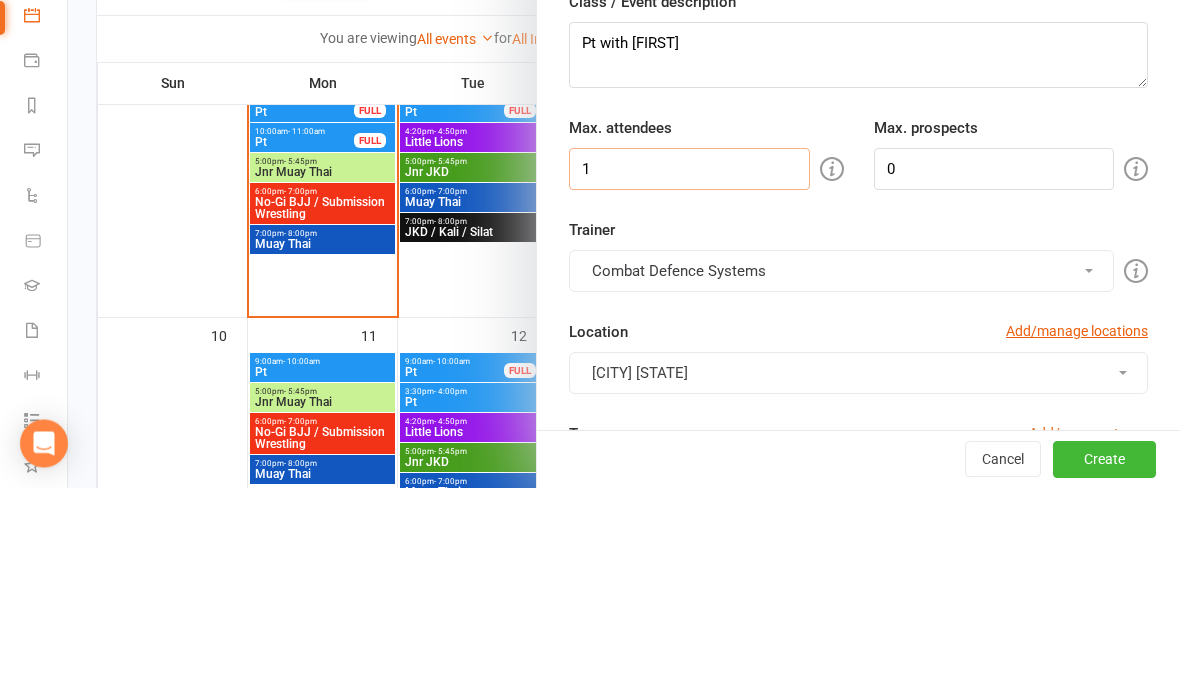 type on "1" 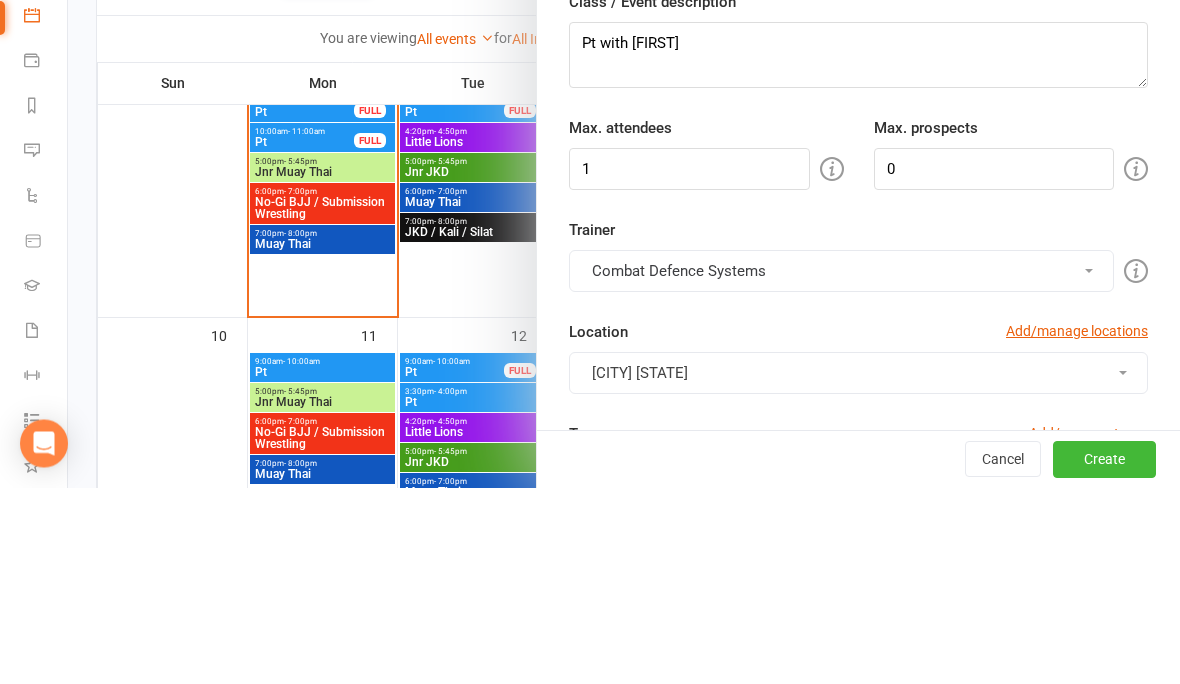 click on "Combat Defence Systems" at bounding box center (841, 468) 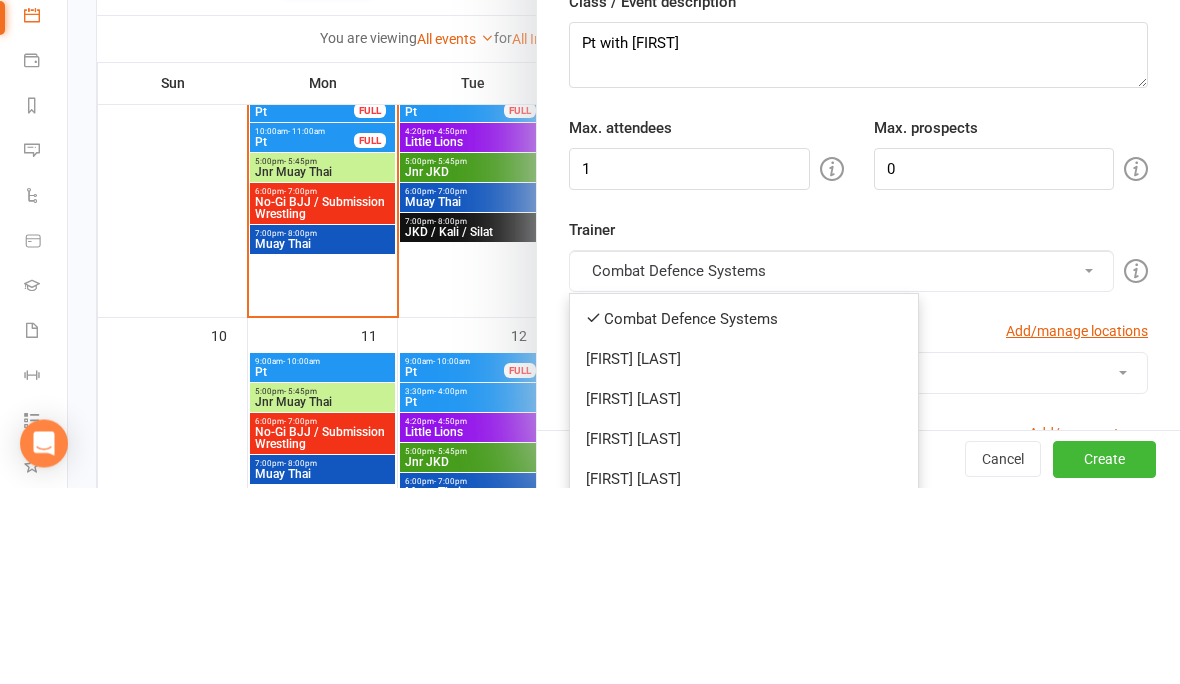 scroll, scrollTop: 627, scrollLeft: 0, axis: vertical 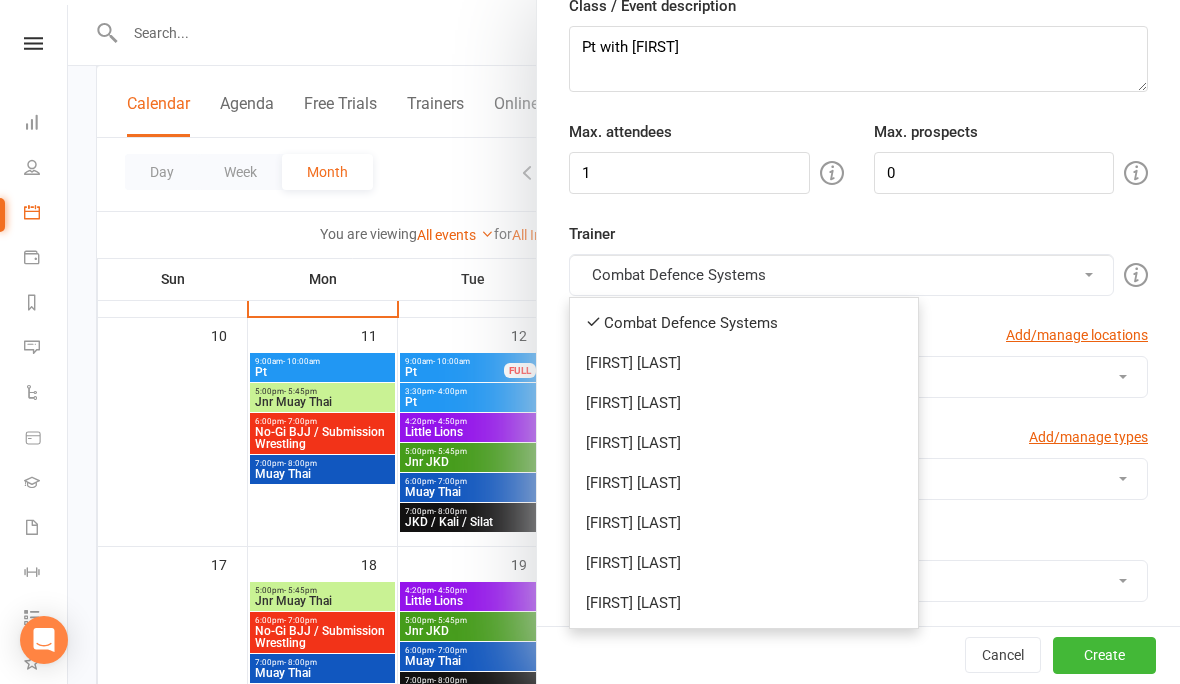 click on "[FIRST] [LAST]" at bounding box center (744, 603) 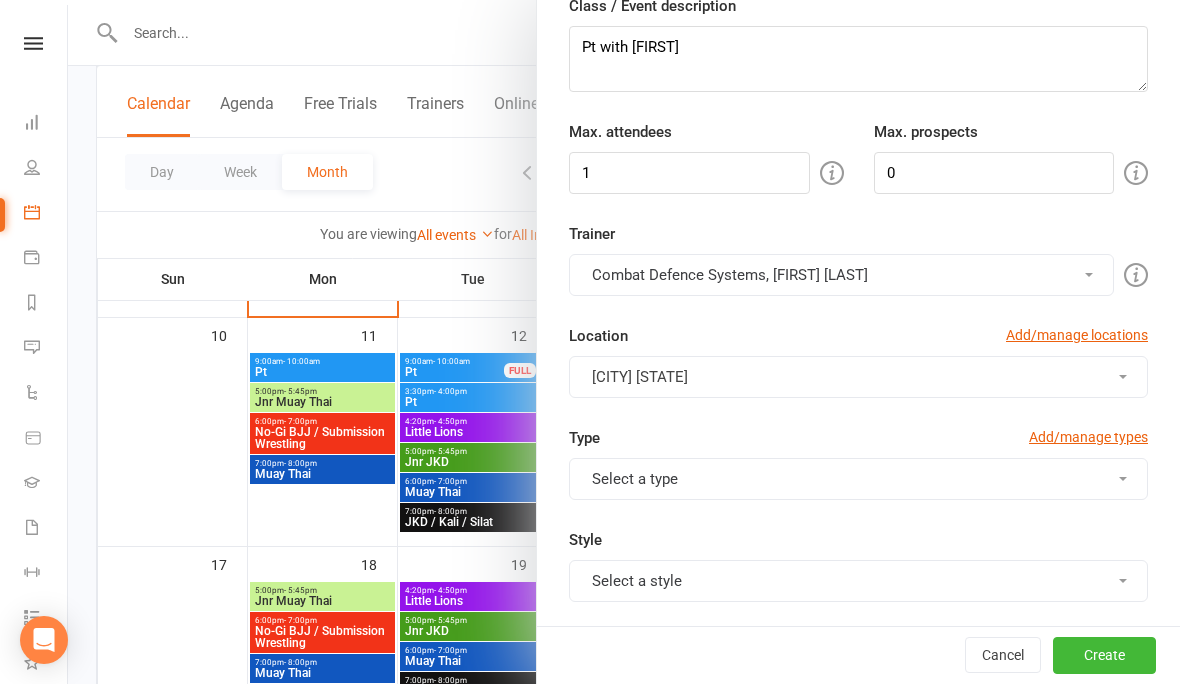click on "Combat Defence Systems, [FIRST] [LAST]" at bounding box center (841, 275) 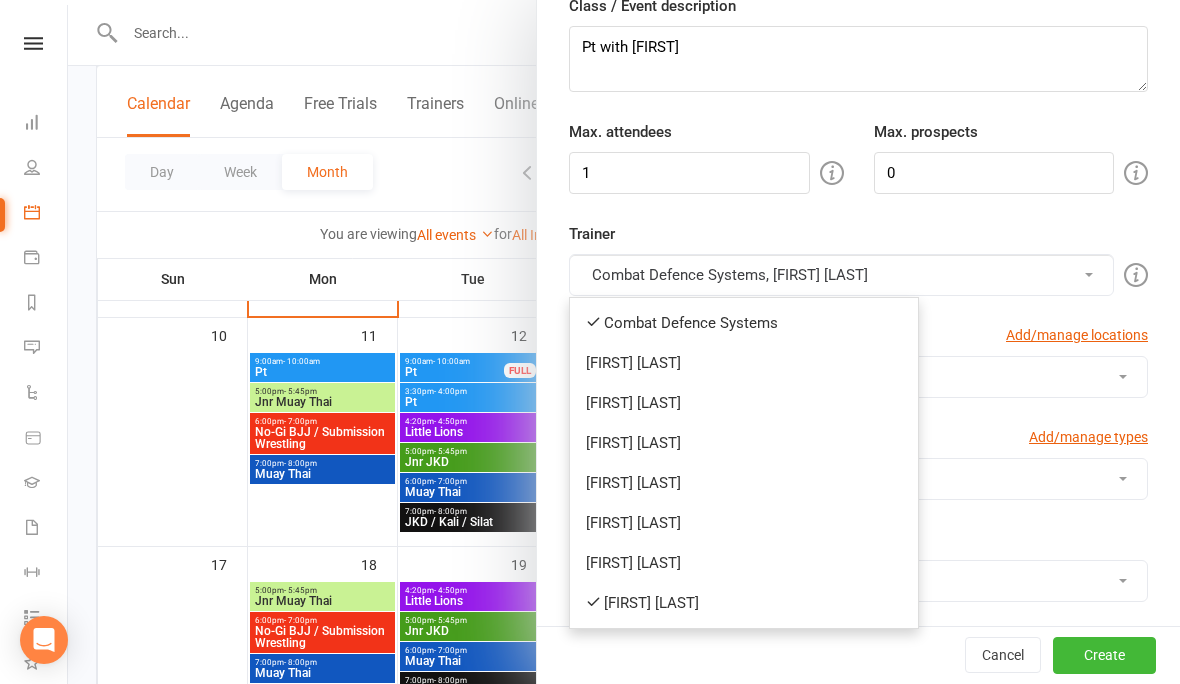 click on "Combat Defence Systems" at bounding box center (744, 323) 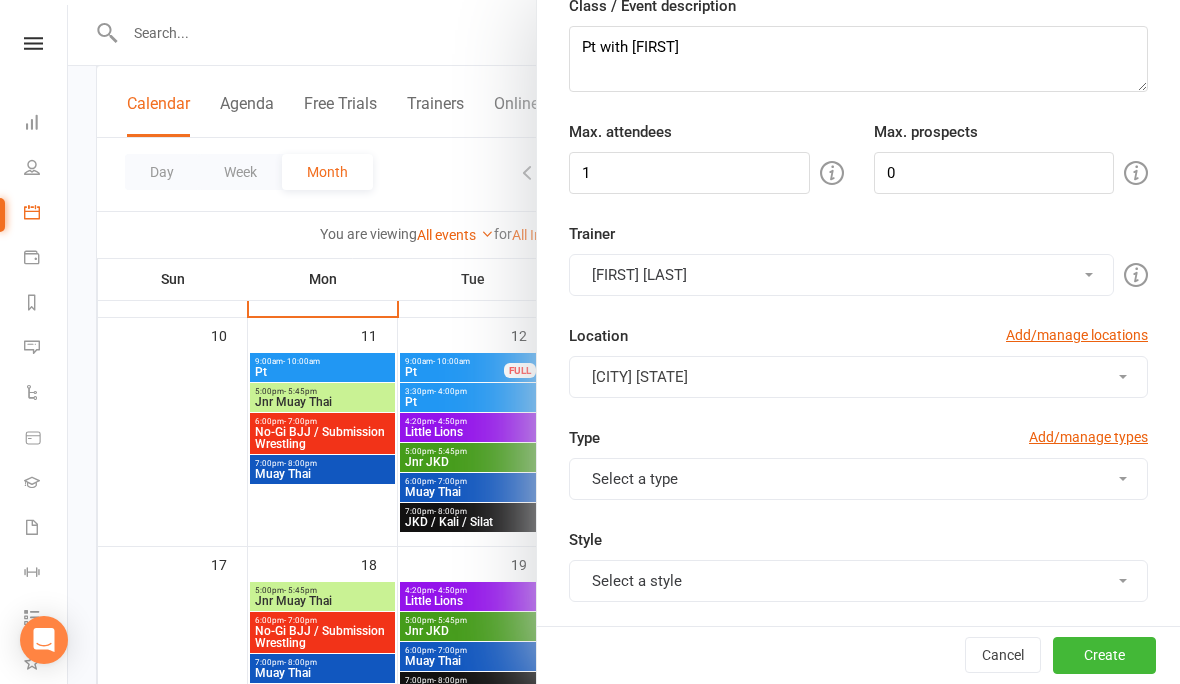 click on "Type Add/manage types Select a type  Class Fitting of uniform and Direct debit set up Grading New member sign up Private Grading Private Lesson Rolling Training Session Trial Class Uniform Fitting Style Select a style  CombatReady JKD / Kali / Silat Jnr JKD Jnr Muay Thai Little Lions MMA Muay Thai No-Gi BJJ / Submission Wrestling Open Mat Private Lesson Sparring Muay  Thai" at bounding box center (858, 528) 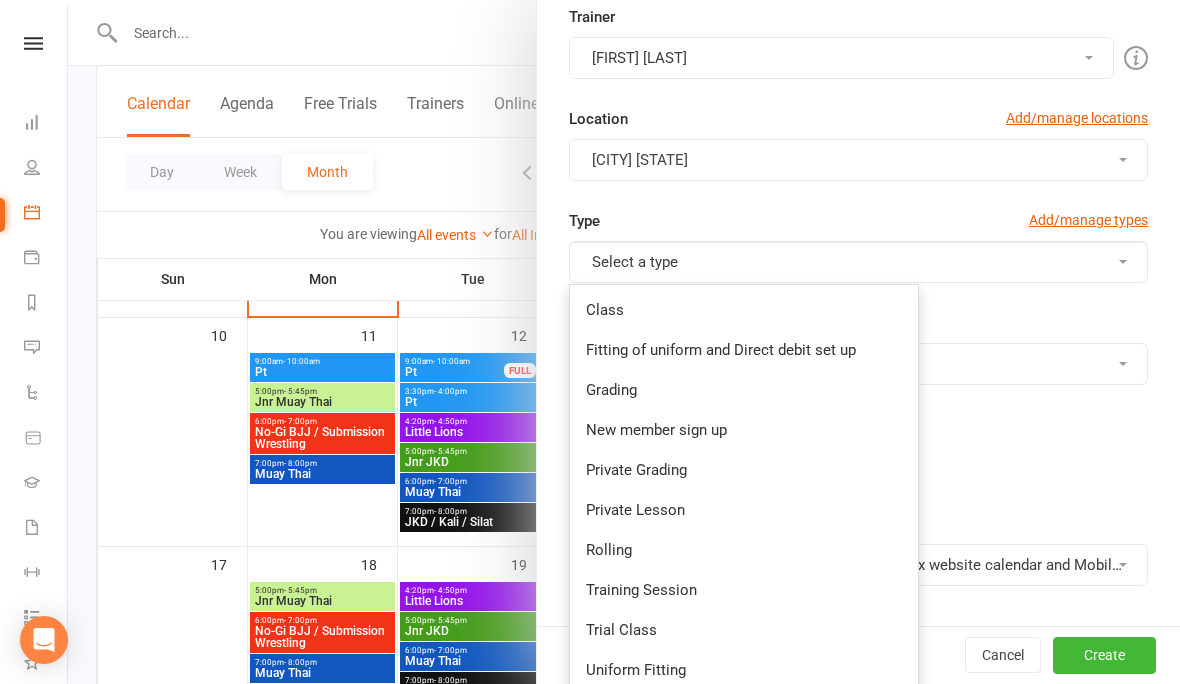 scroll, scrollTop: 411, scrollLeft: 0, axis: vertical 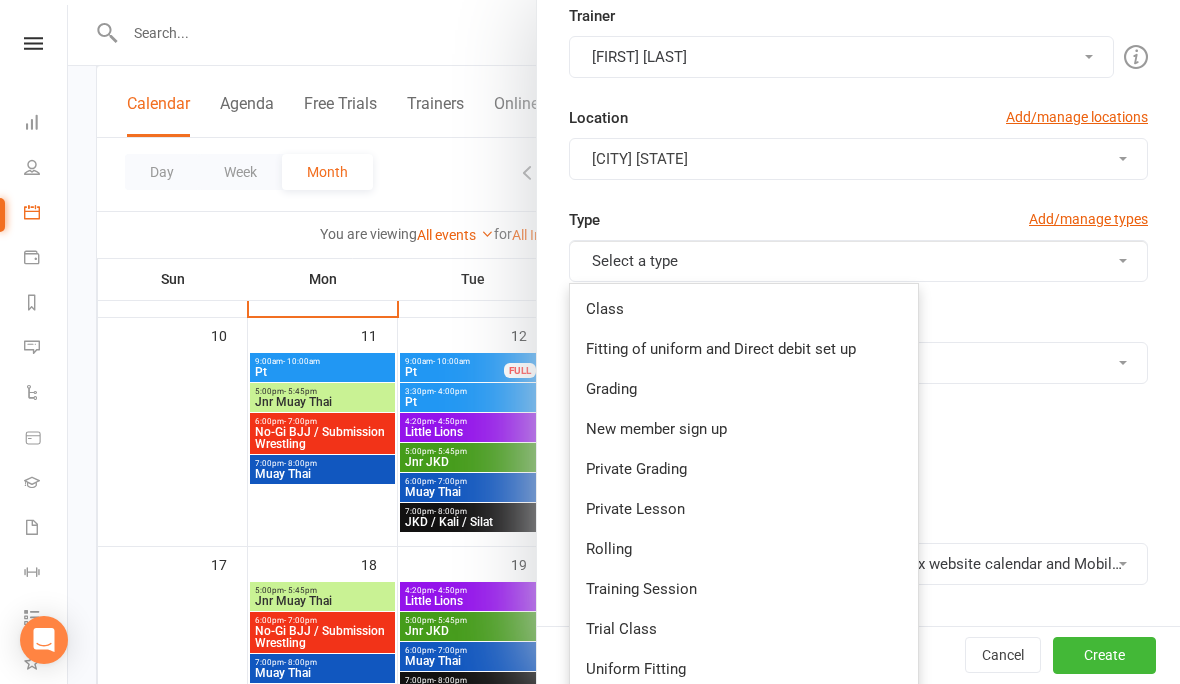 click on "Private Lesson" at bounding box center [744, 509] 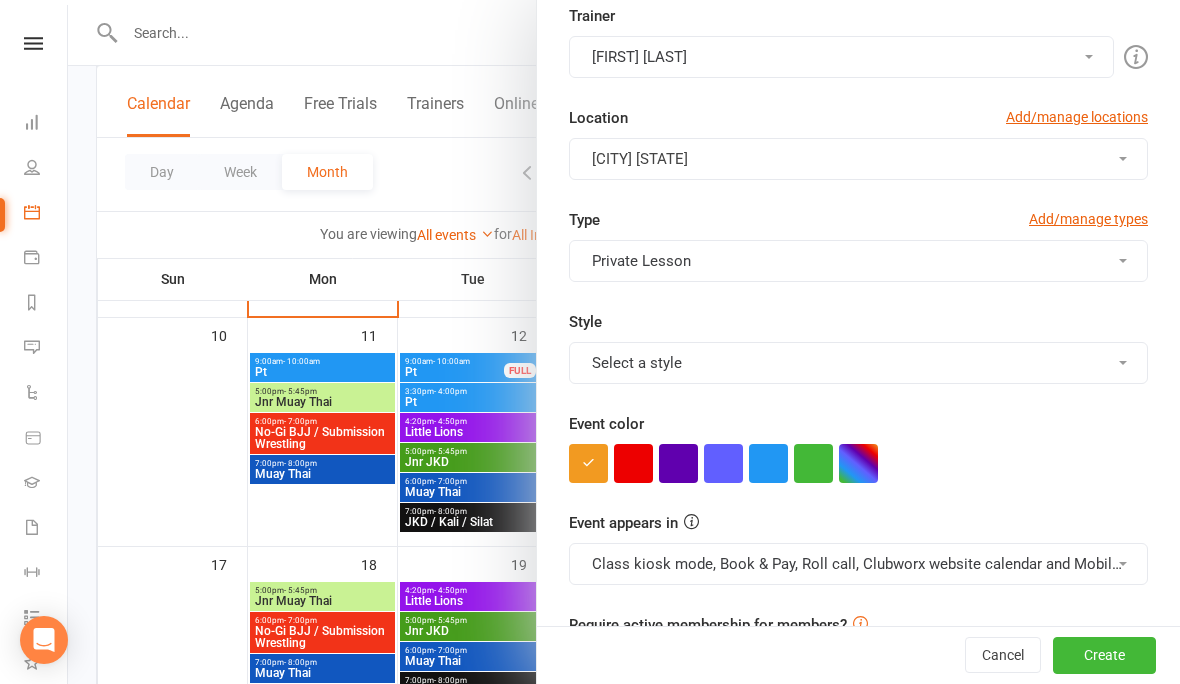 click on "Select a style" at bounding box center (858, 363) 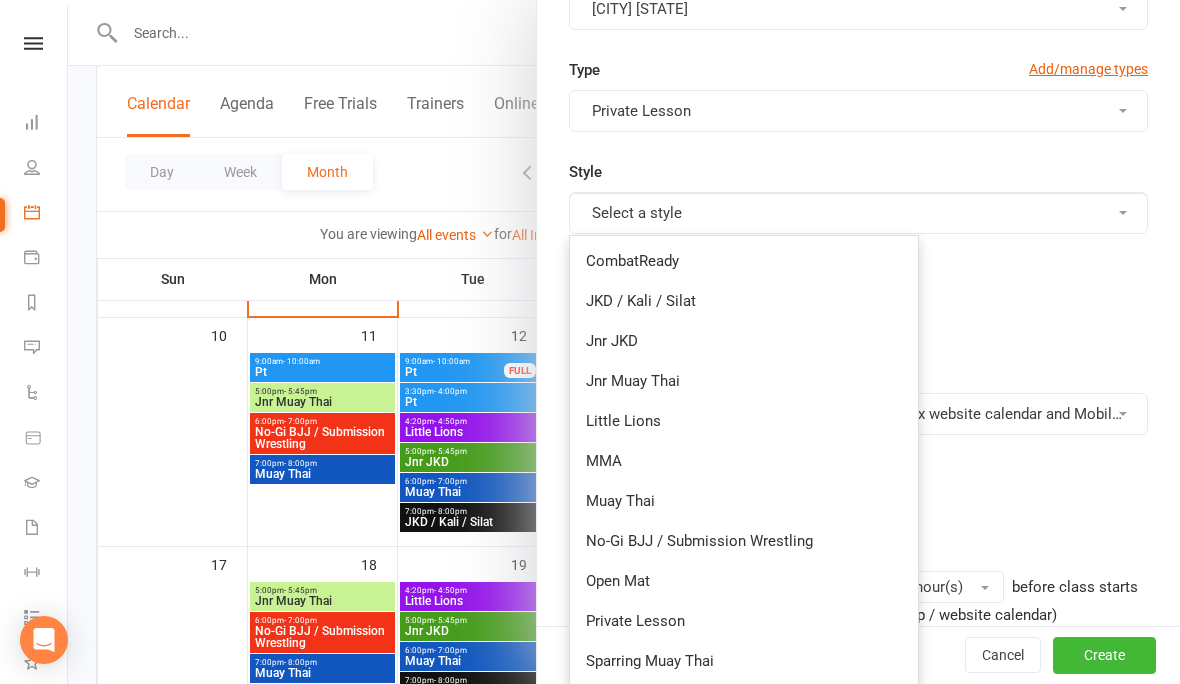 scroll, scrollTop: 562, scrollLeft: 0, axis: vertical 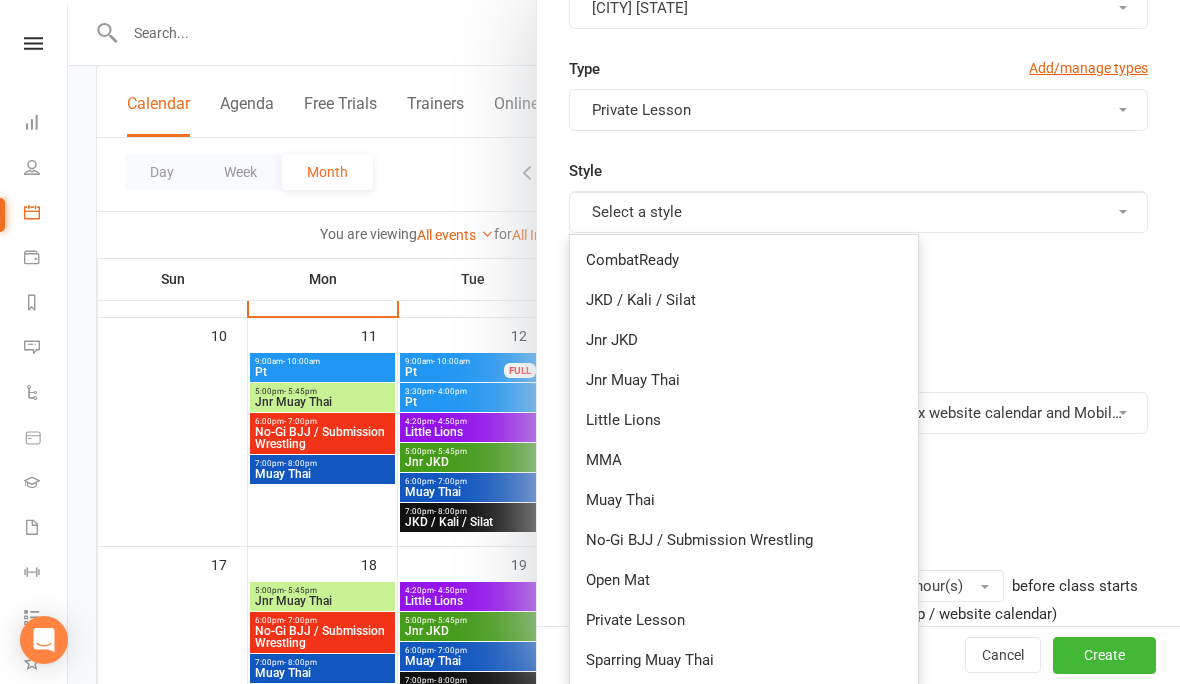 click on "Private Lesson" at bounding box center (744, 620) 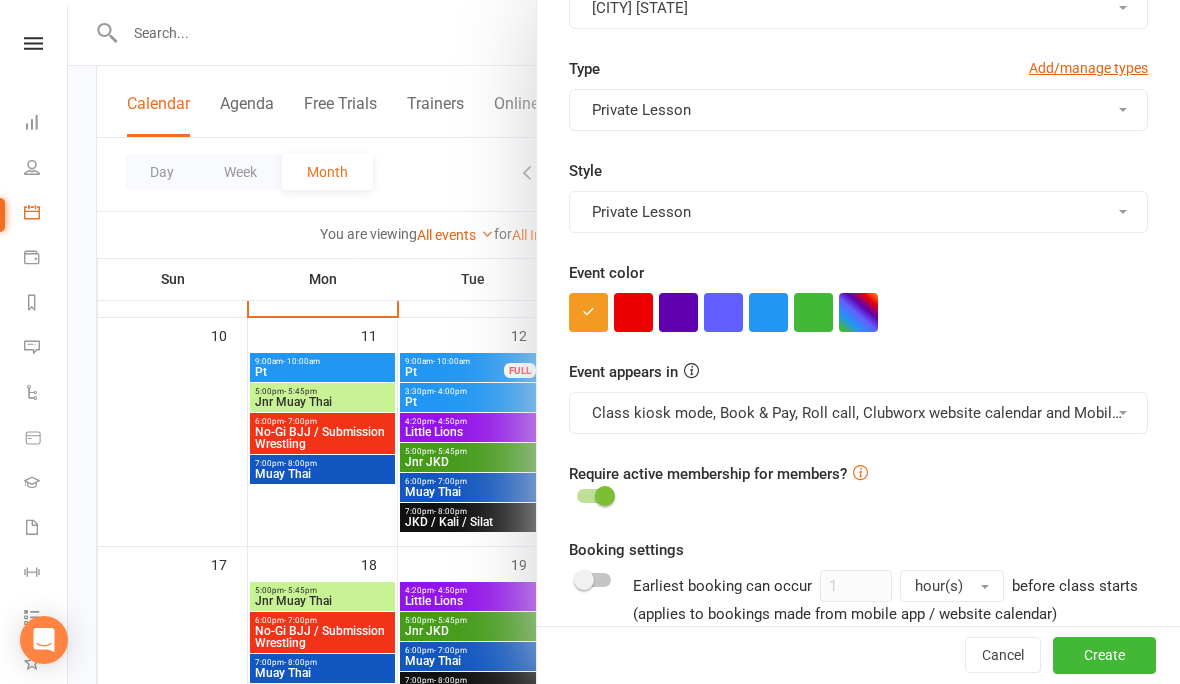 click at bounding box center [768, 312] 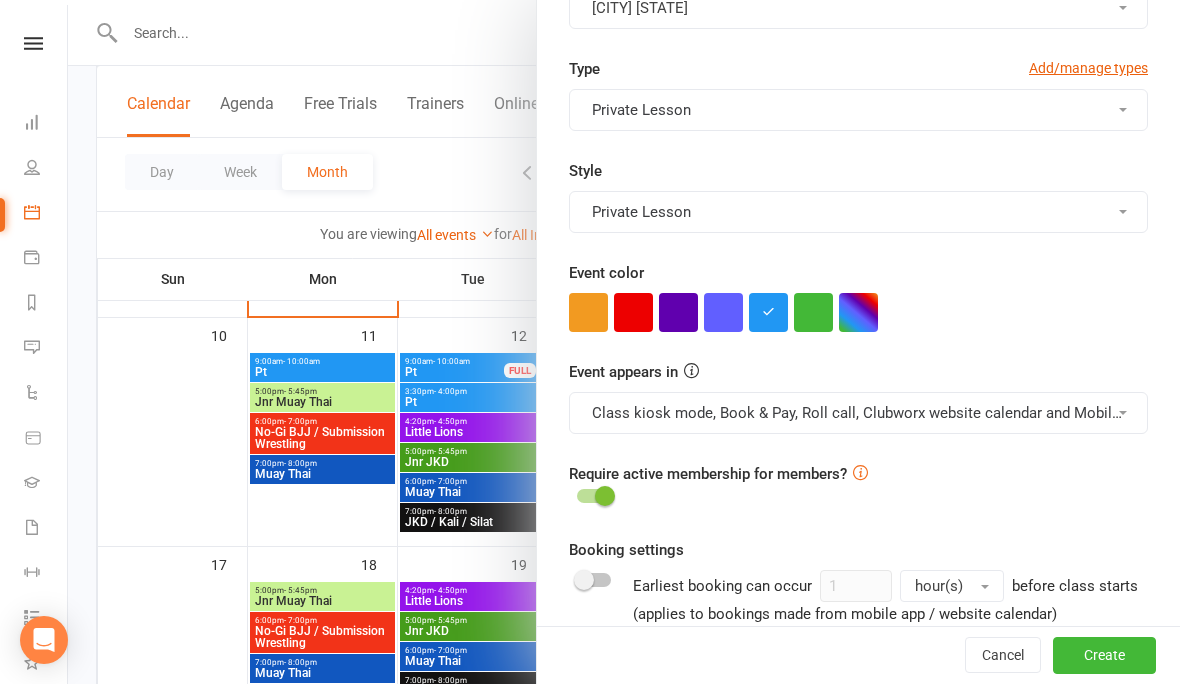 click on "Class kiosk mode, Book & Pay, Roll call, Clubworx website calendar and Mobile app" at bounding box center (858, 413) 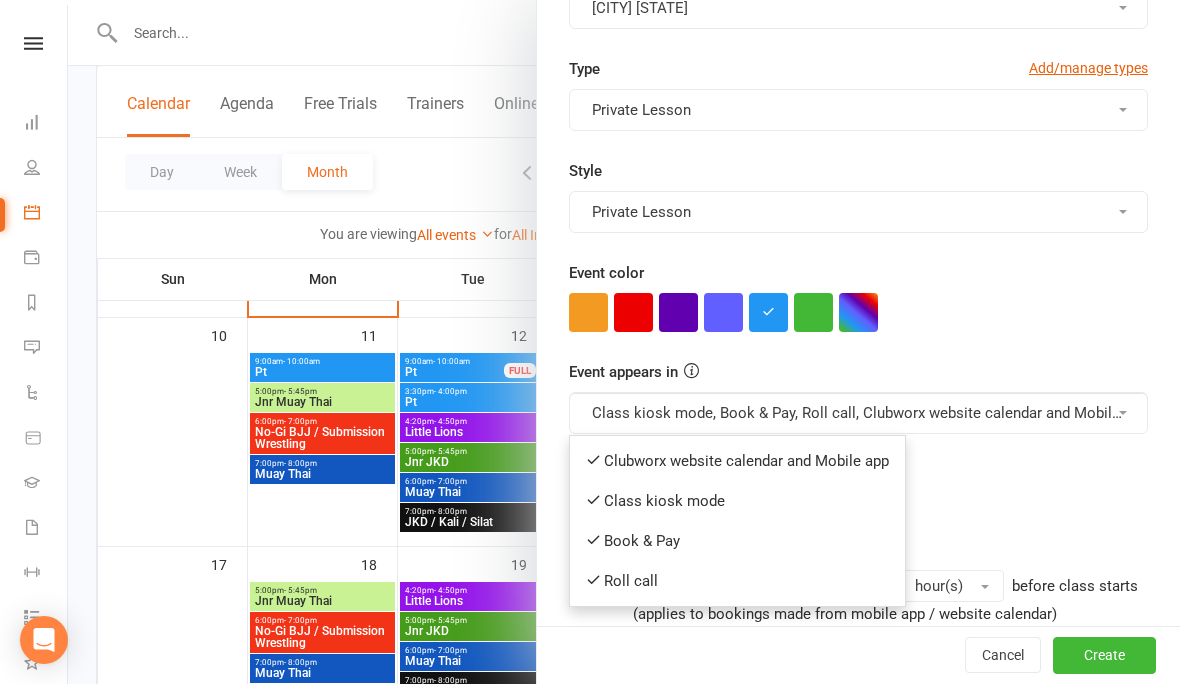click on "Clubworx website calendar and Mobile app" at bounding box center [737, 461] 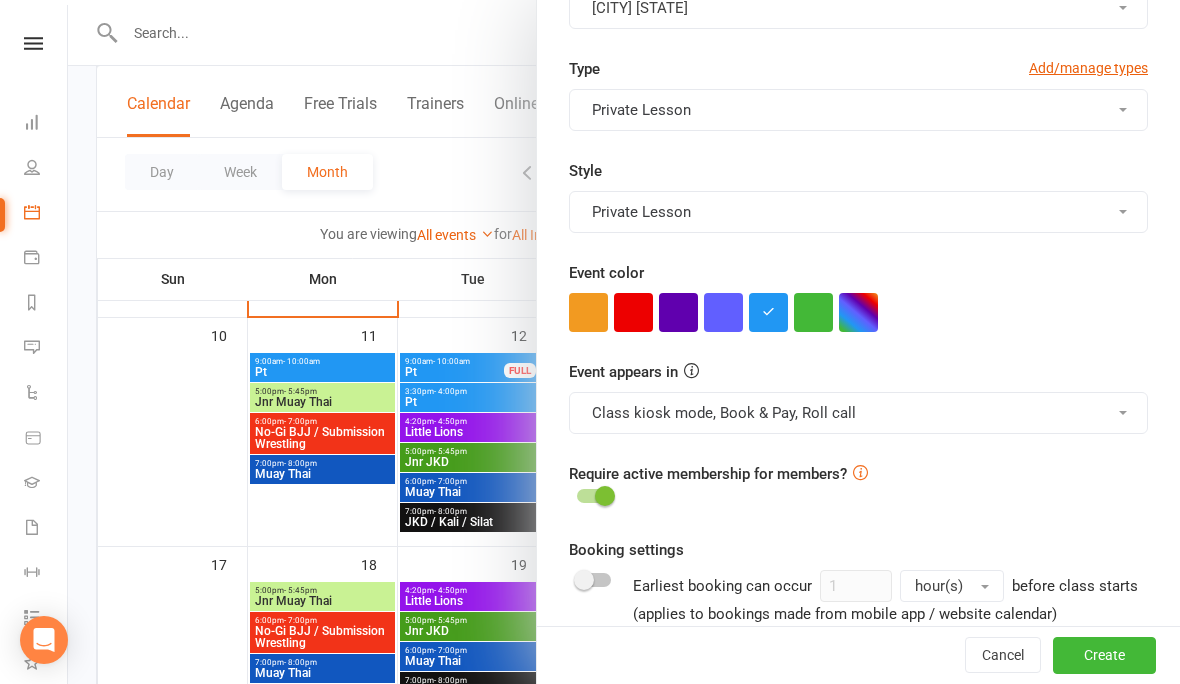 click on "Class kiosk mode, Book & Pay, Roll call" at bounding box center [858, 413] 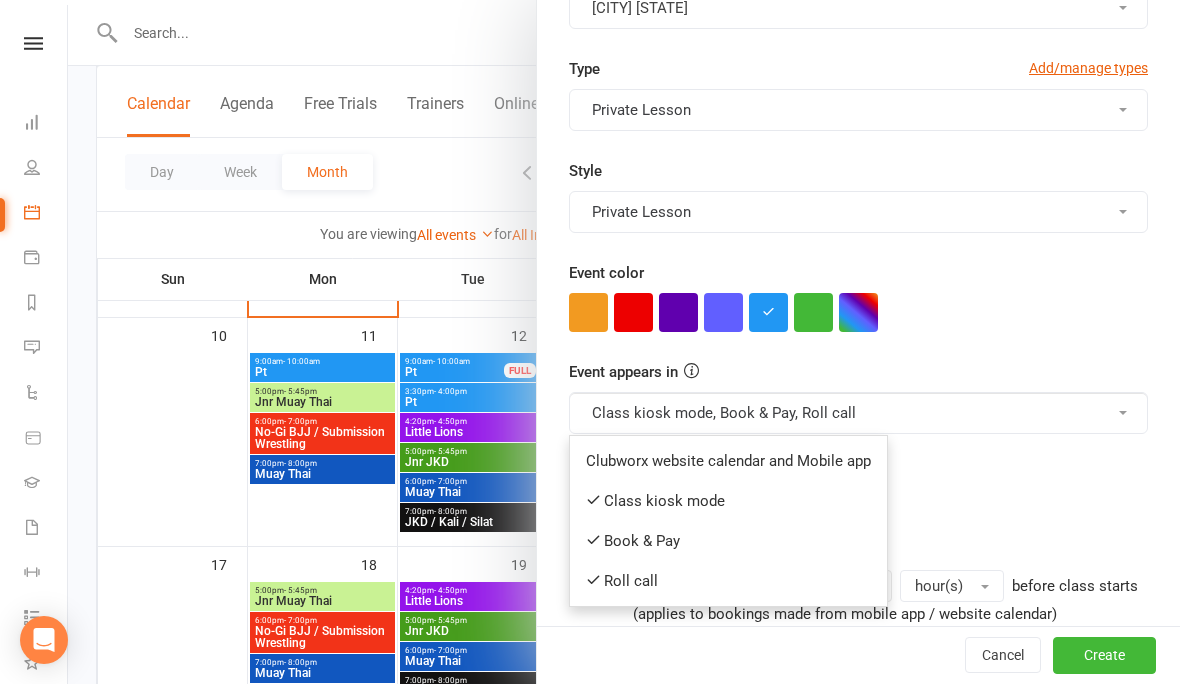 click on "Book & Pay" at bounding box center [728, 541] 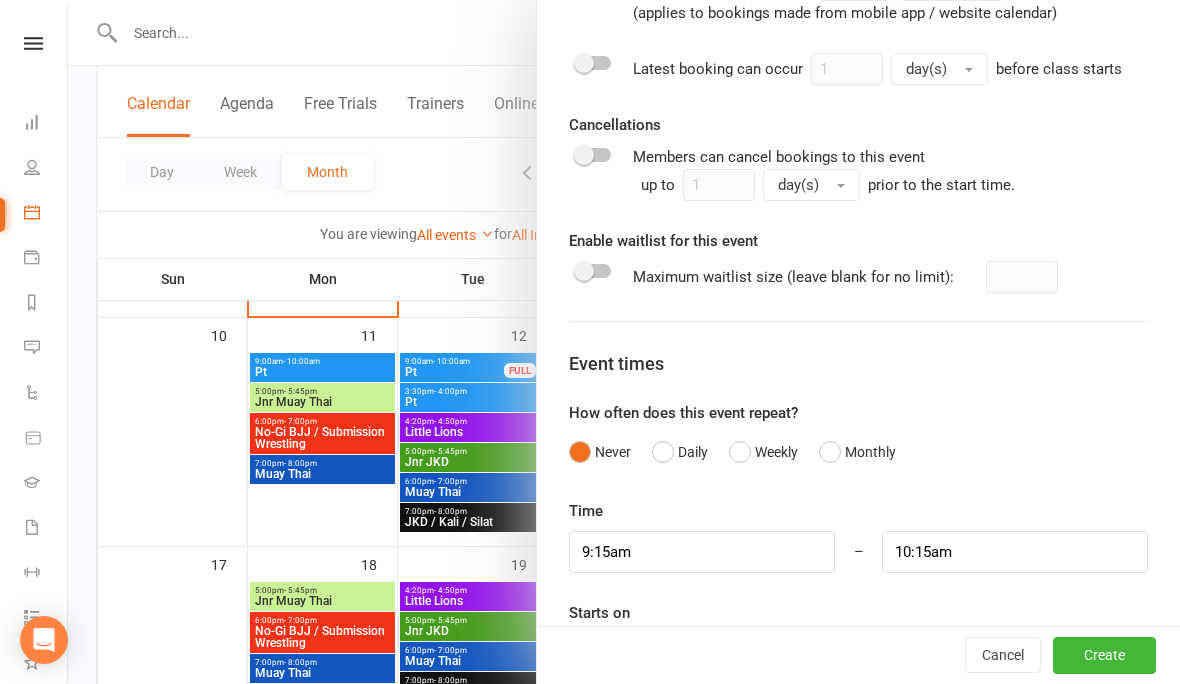 scroll, scrollTop: 1163, scrollLeft: 0, axis: vertical 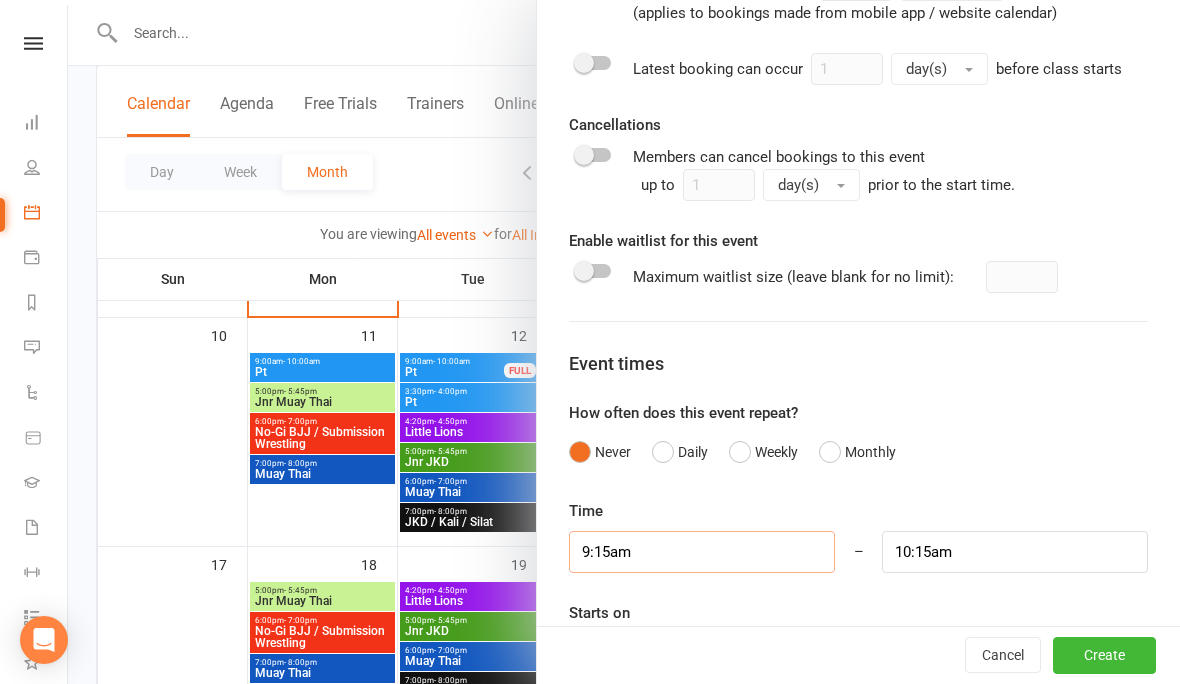 click on "9:15am" at bounding box center (702, 552) 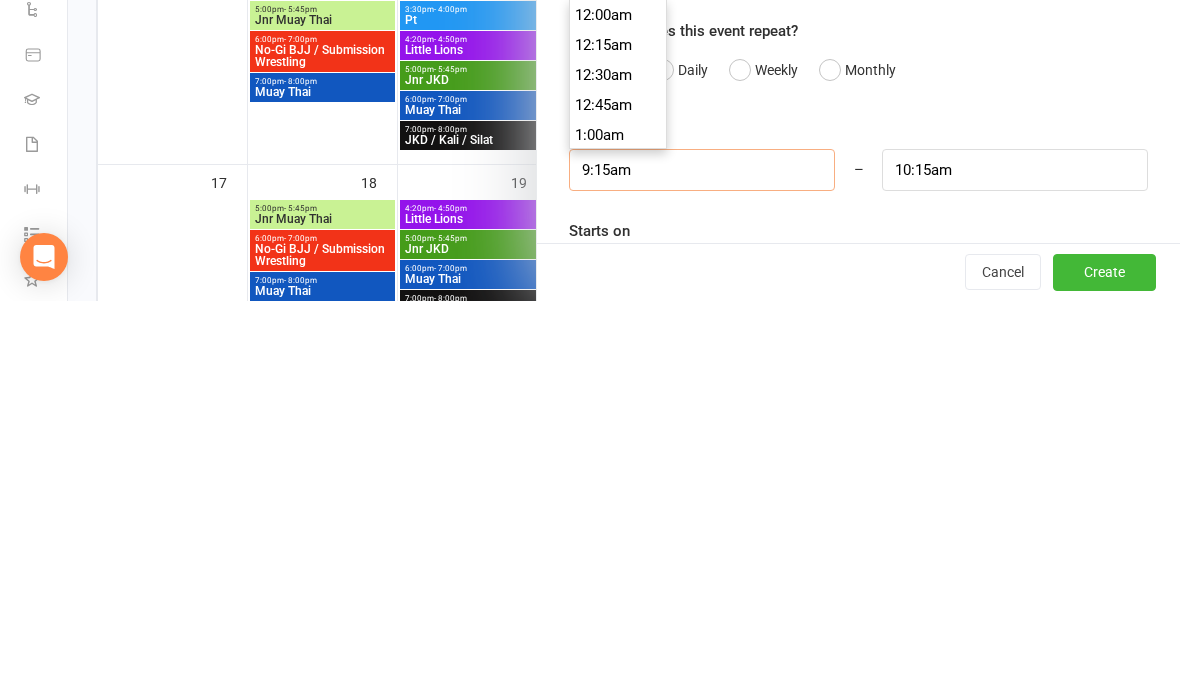 scroll, scrollTop: 1080, scrollLeft: 0, axis: vertical 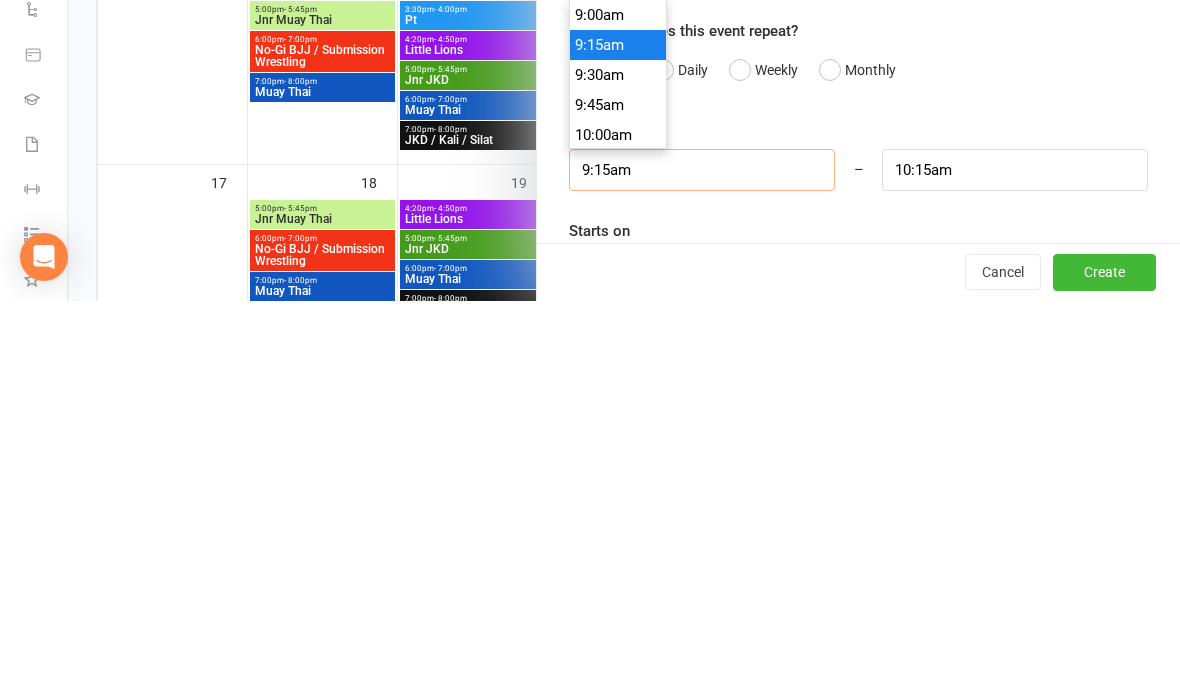 click on "9:15am" at bounding box center (702, 553) 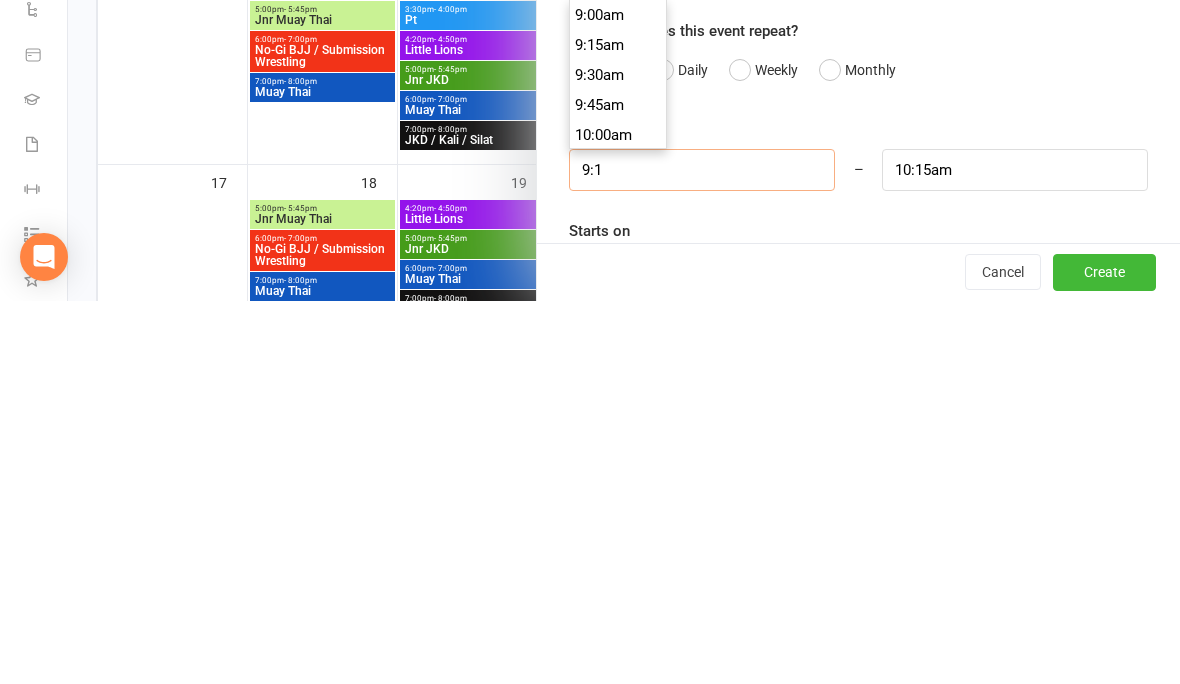 type on "9:" 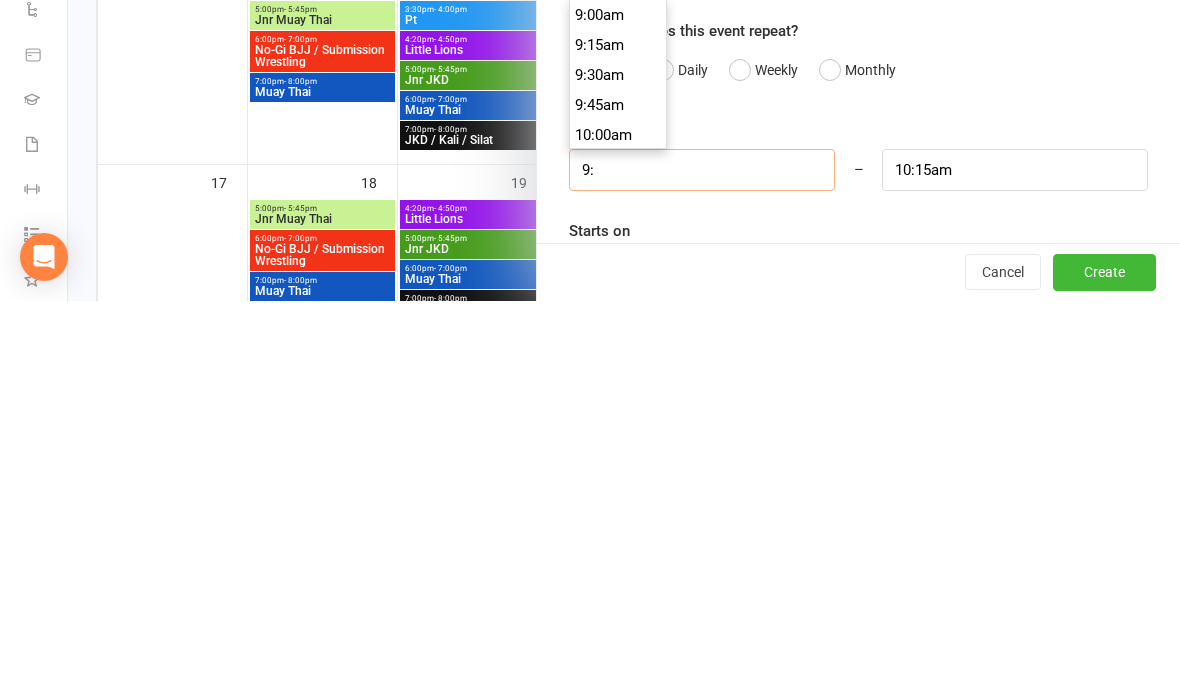 type on "10:00am" 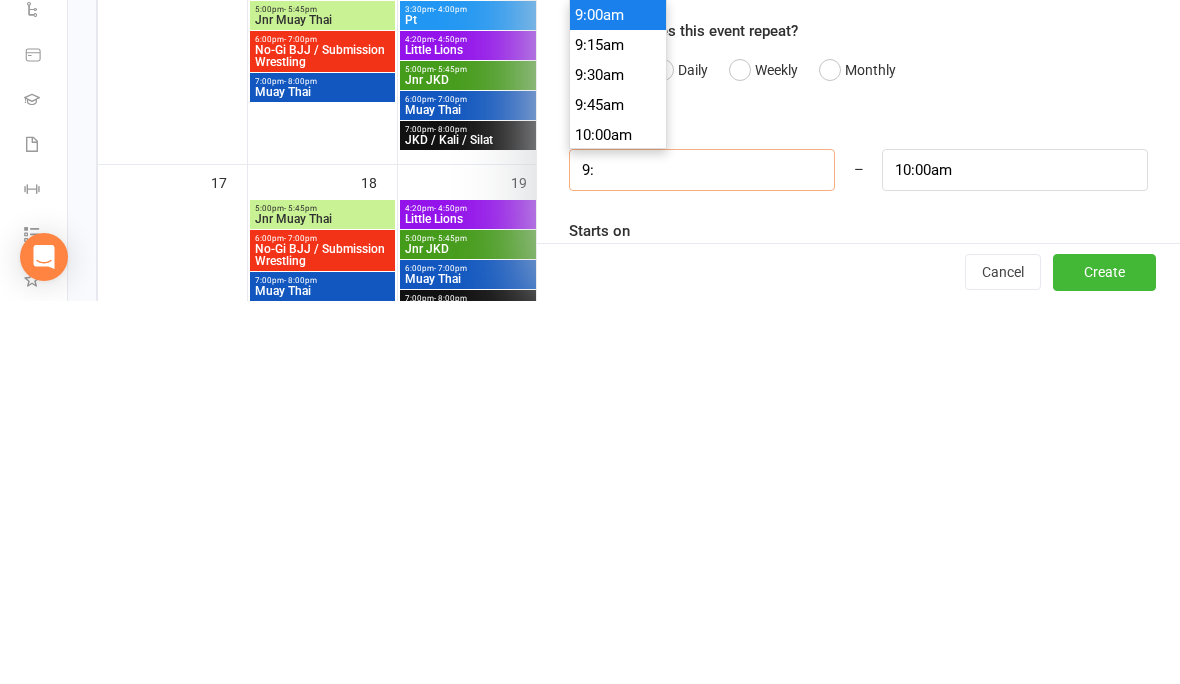 type on "9" 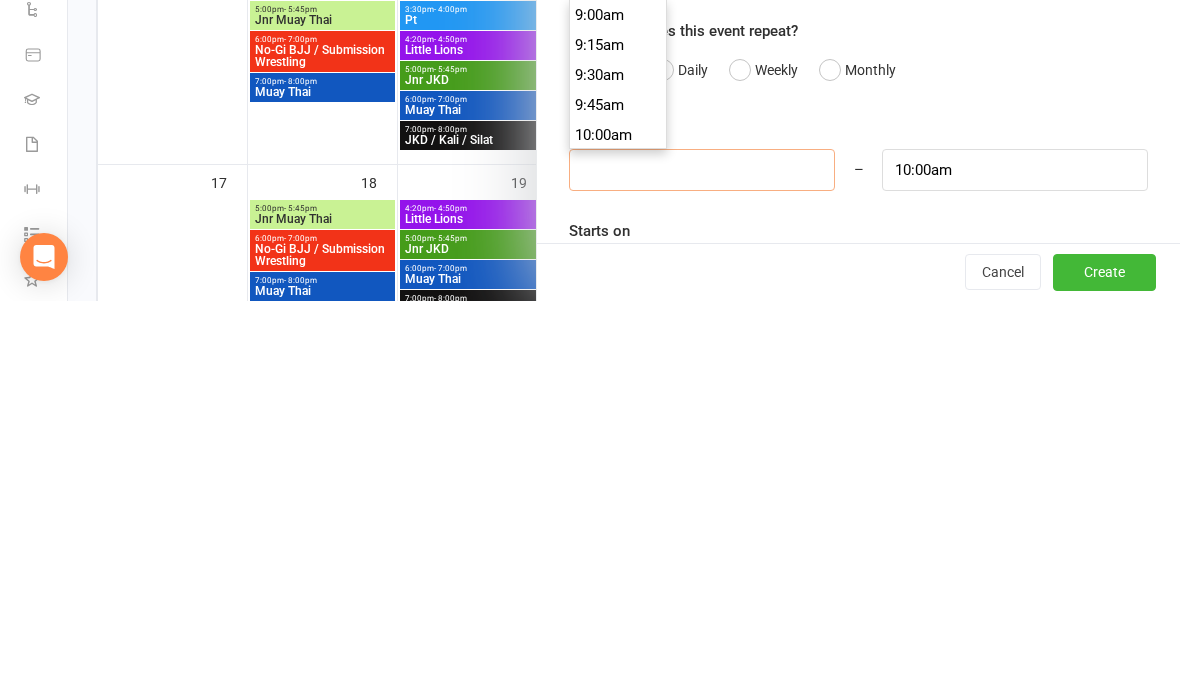type on "8" 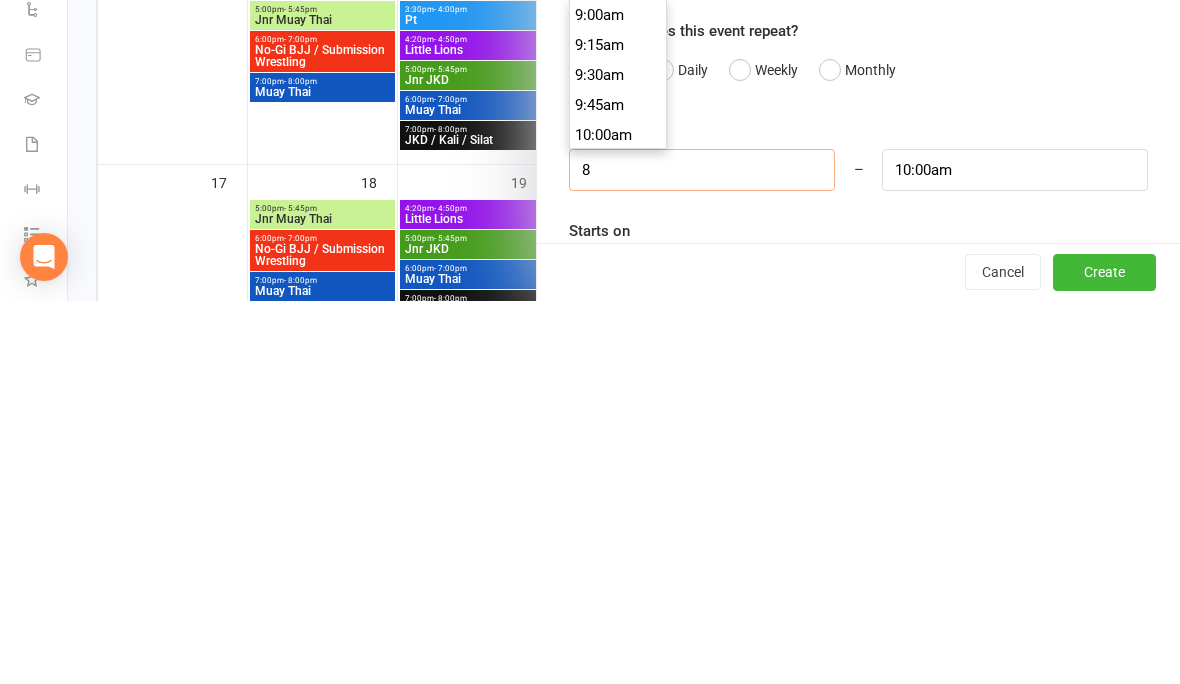 type on "9:00am" 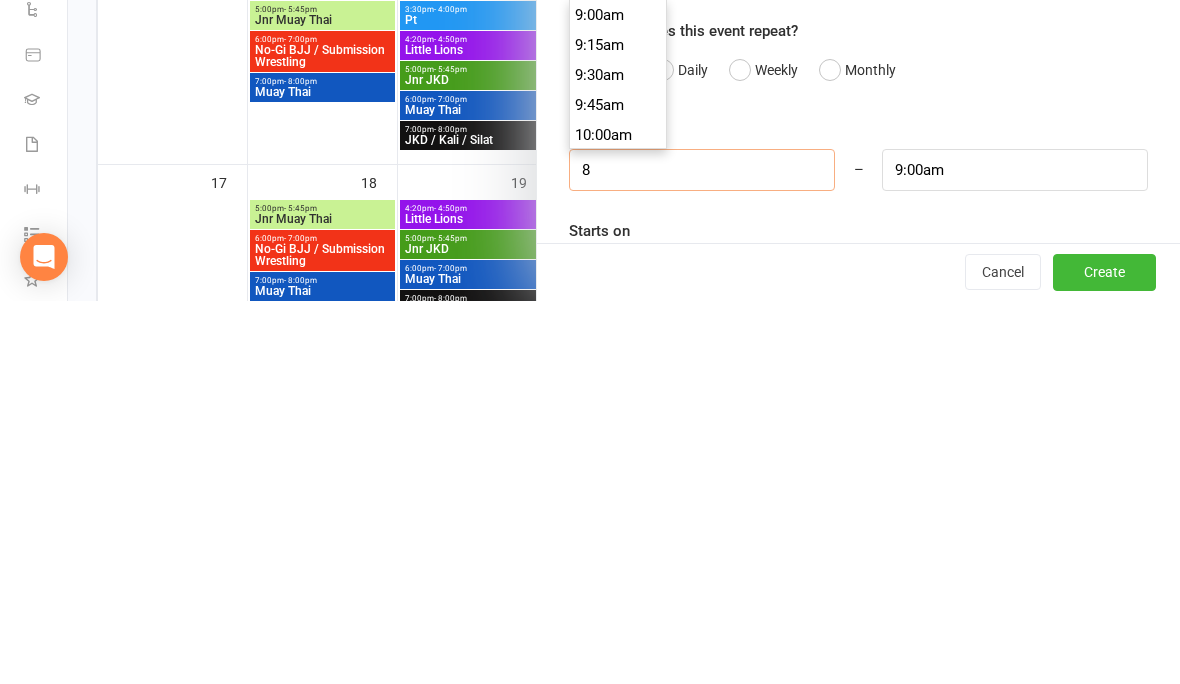 scroll, scrollTop: 930, scrollLeft: 0, axis: vertical 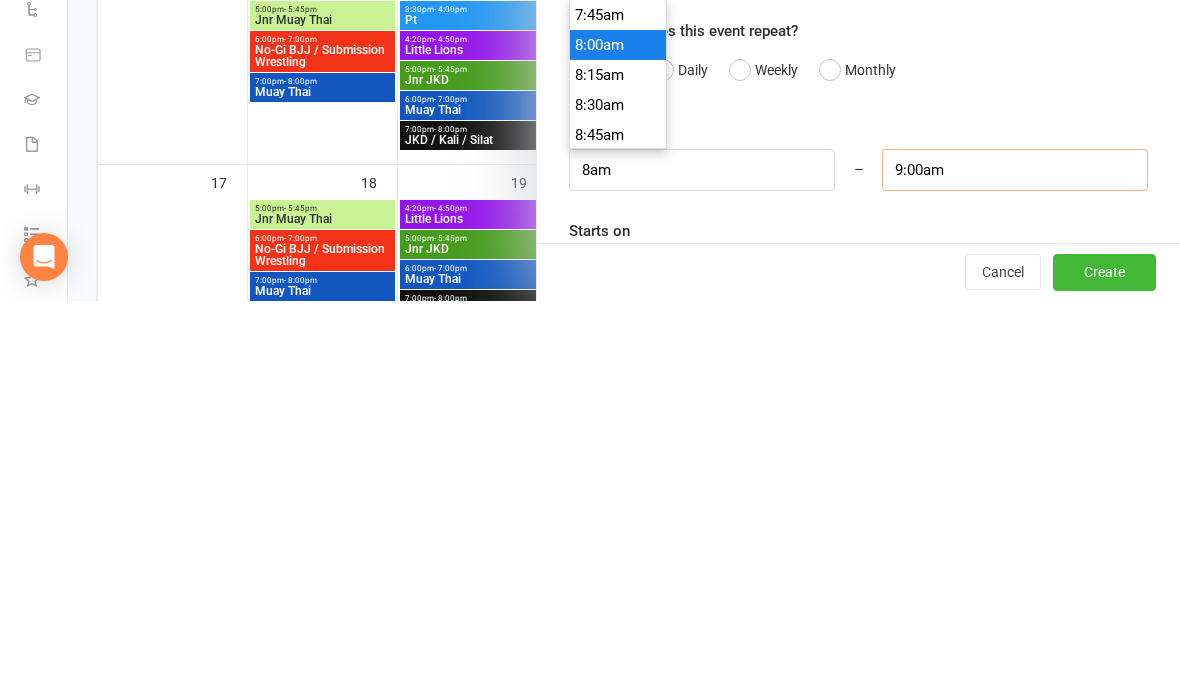 click on "9:00am" at bounding box center (1015, 553) 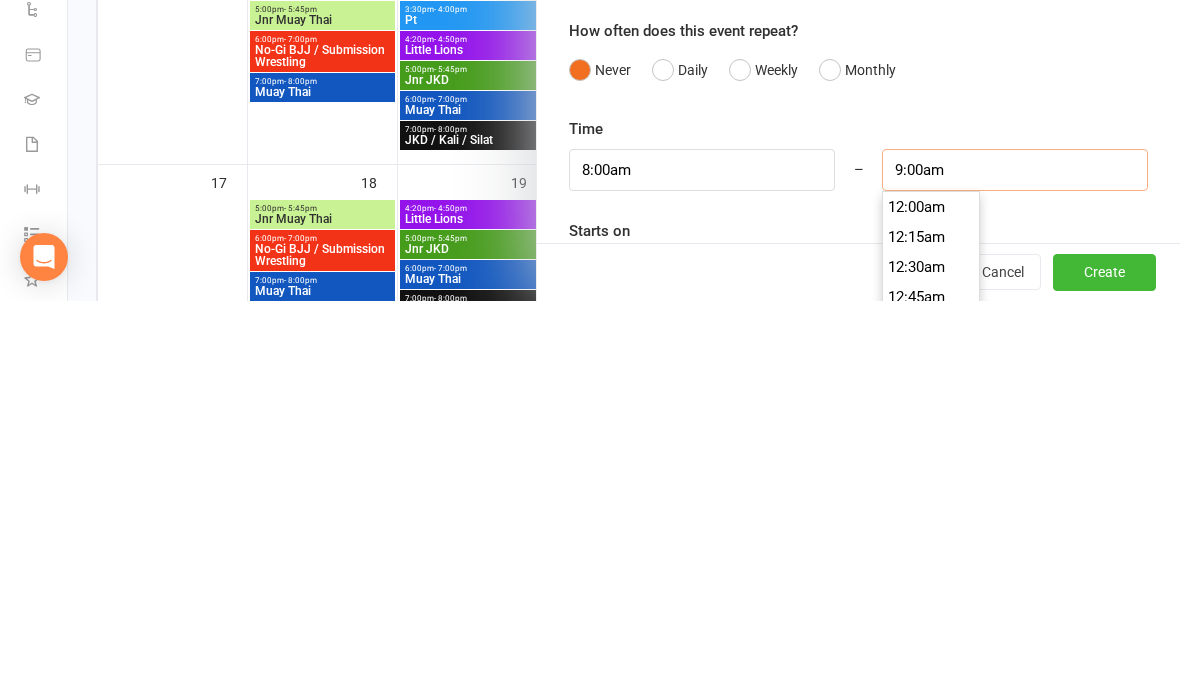 scroll, scrollTop: 1050, scrollLeft: 0, axis: vertical 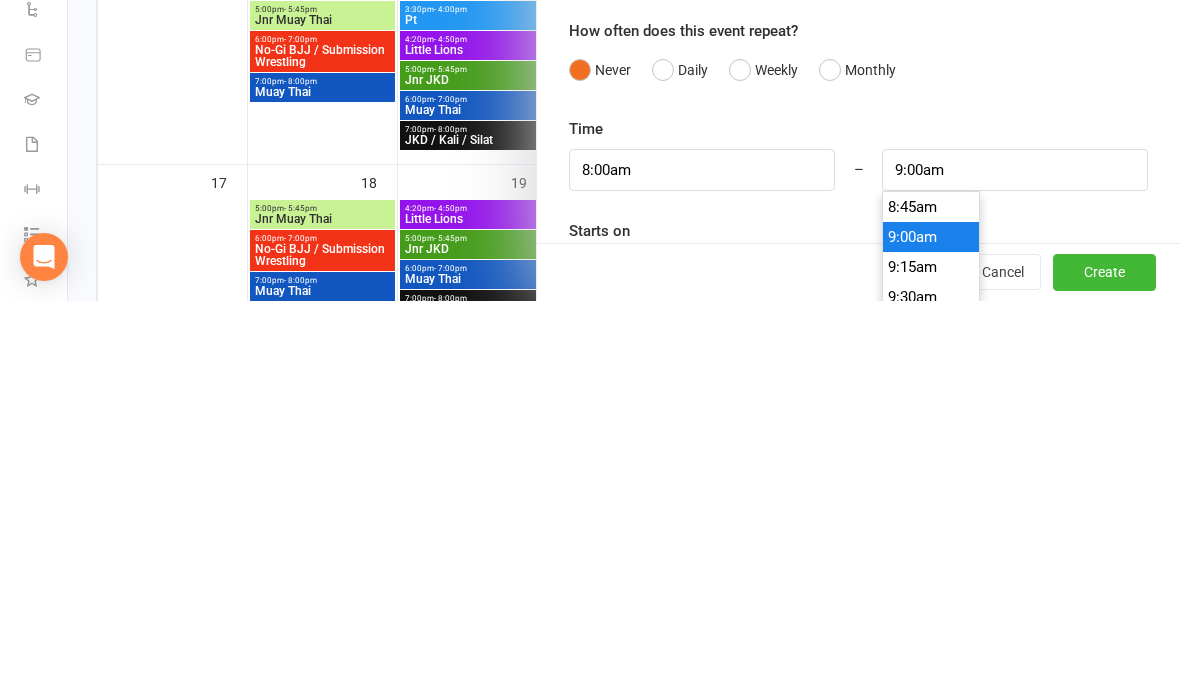click on "Starts on [DATE] [MONTH] [YEAR]
[MONTH] [YEAR]
Sun Mon Tue Wed Thu Fri Sat
31
27
28
29
30
31
01
02
32
03
04
05
06
07
08
09
33
10
11
12
13
14
15
16
34
17
18
19
20
21
22
23
35
24
25
26
27
28
29
30
36 31" at bounding box center [858, 638] 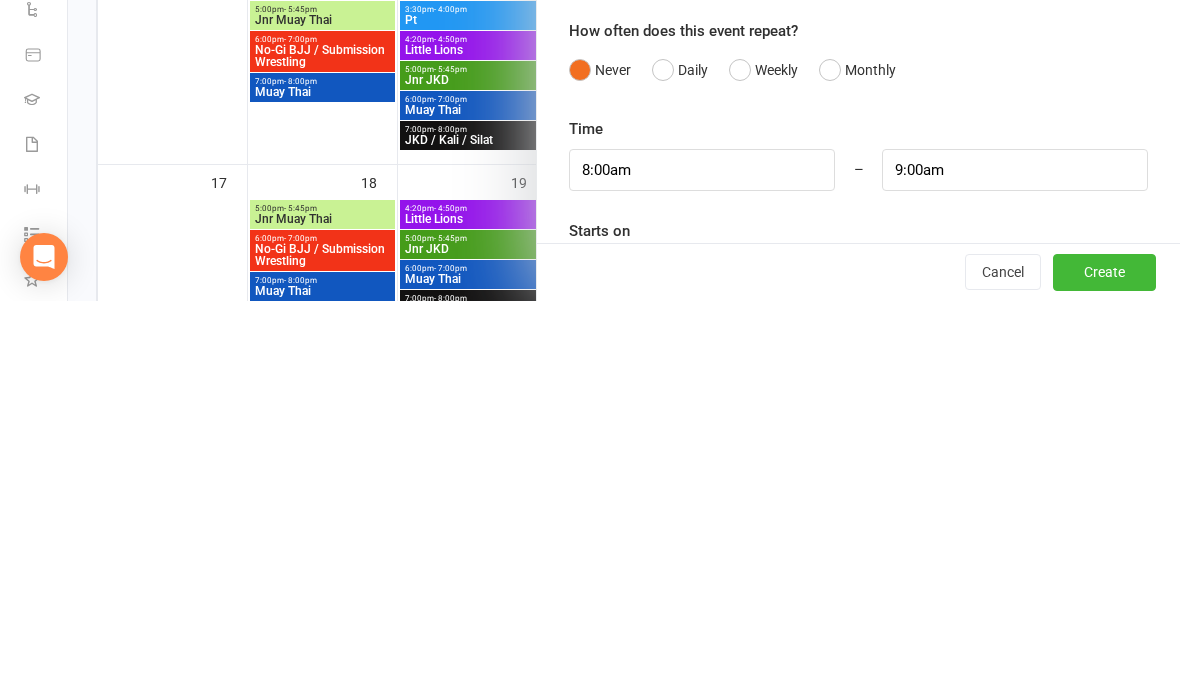 scroll, scrollTop: 1010, scrollLeft: 0, axis: vertical 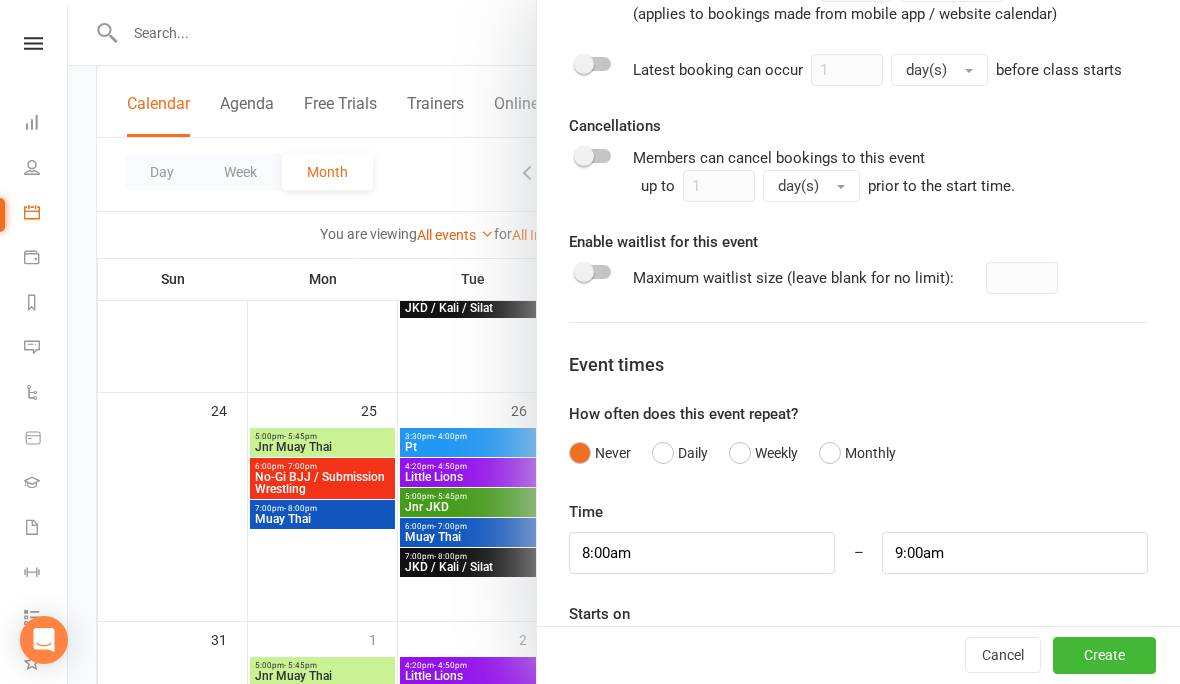 click at bounding box center [858, 654] 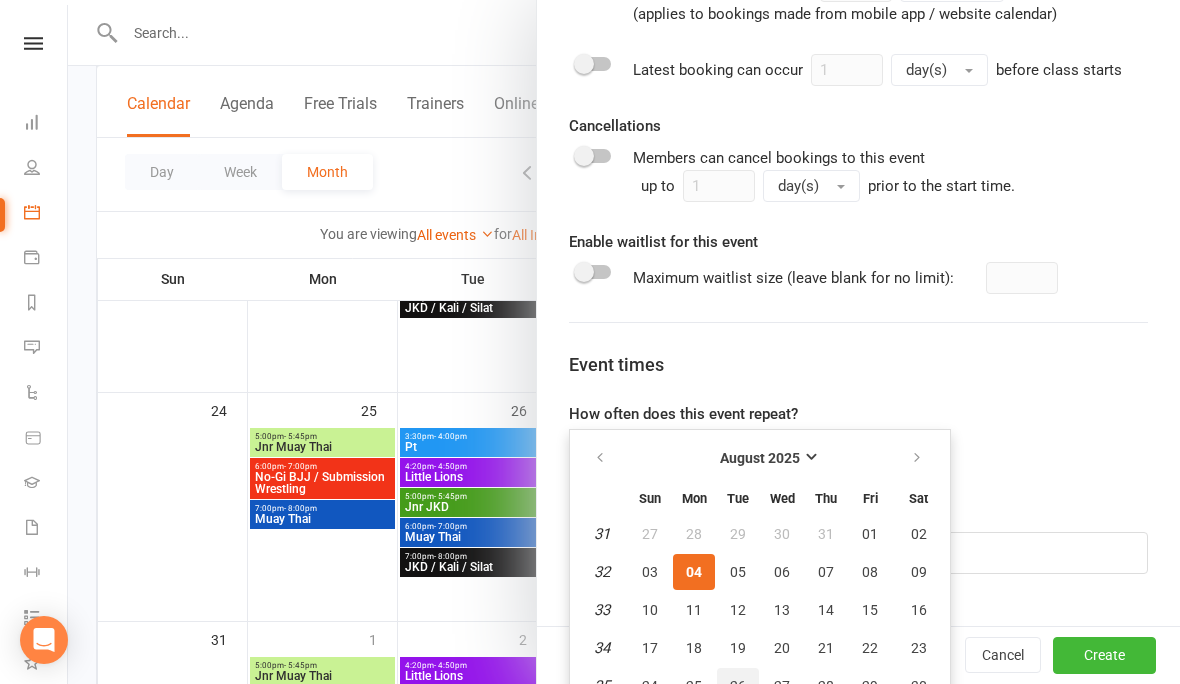 click on "26" at bounding box center [738, 686] 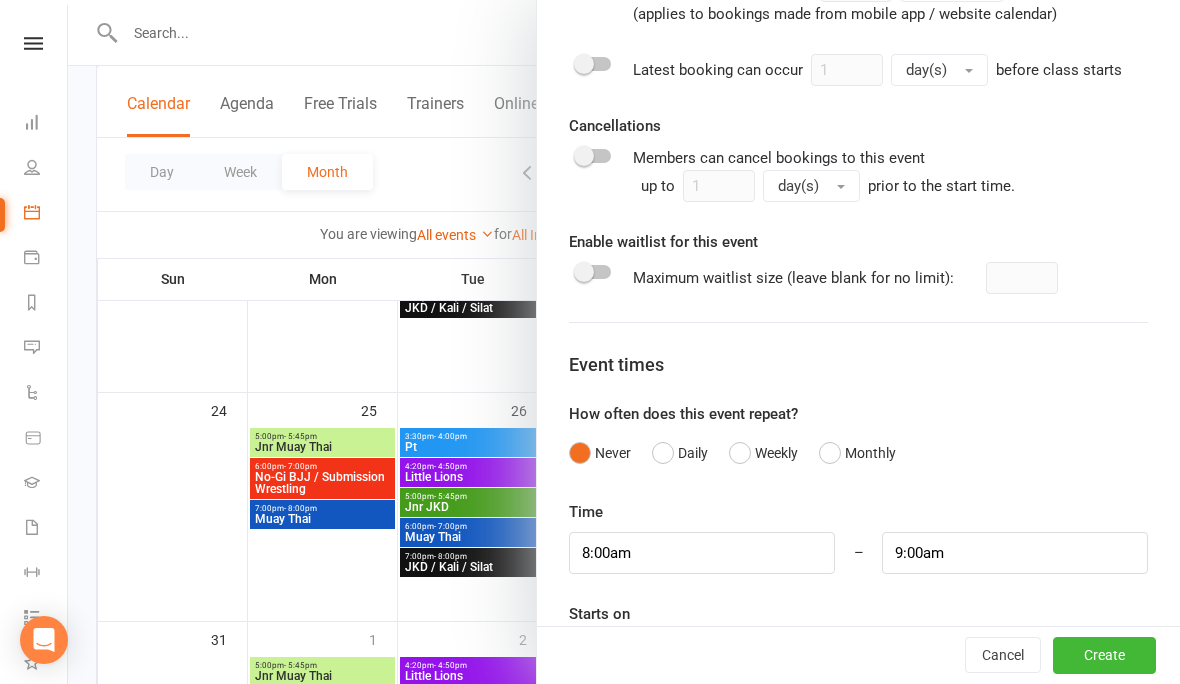 click at bounding box center [858, 654] 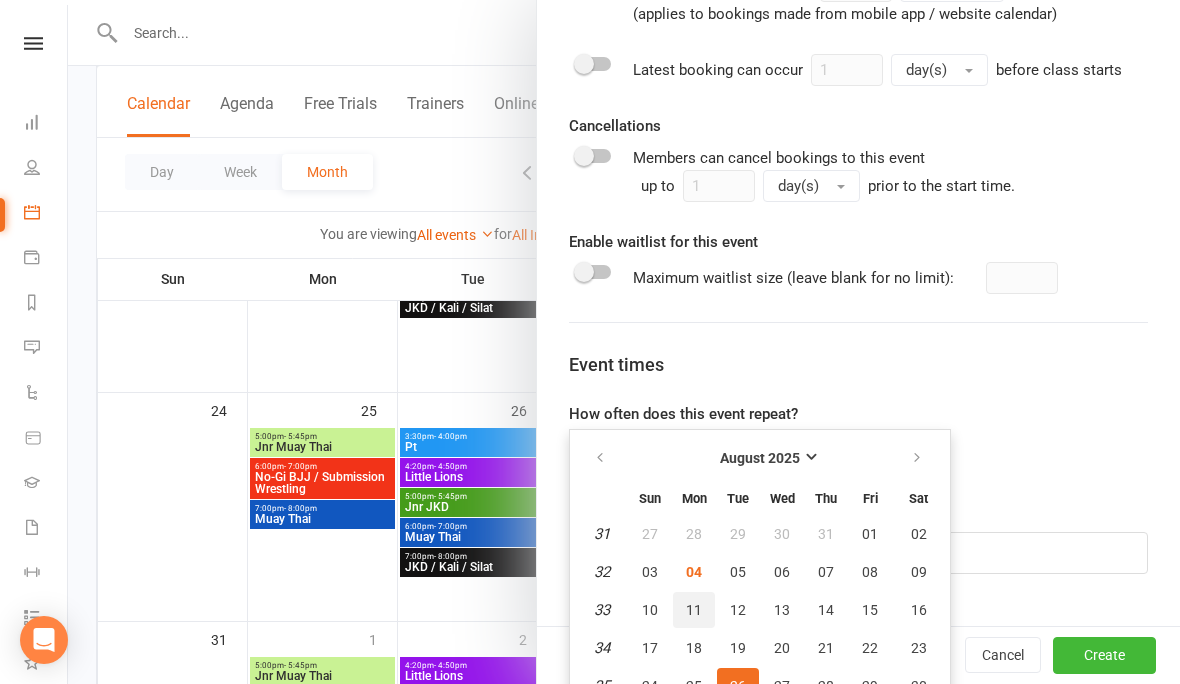 click on "11" at bounding box center [694, 610] 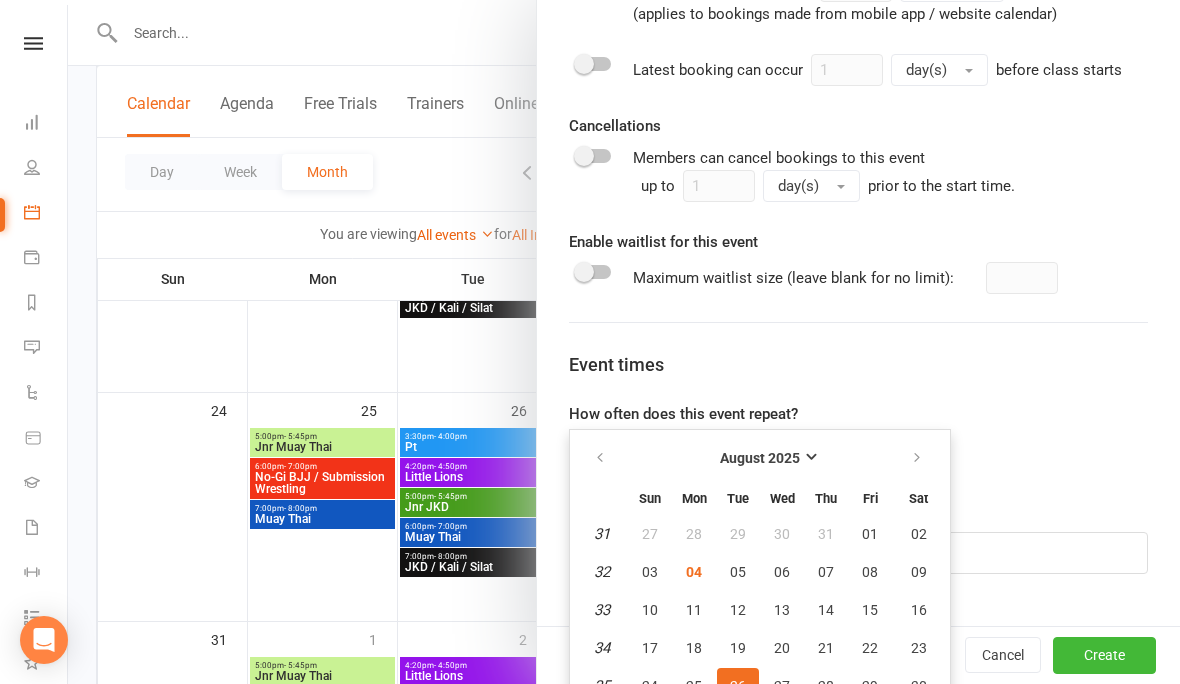 type on "11 Aug 2025" 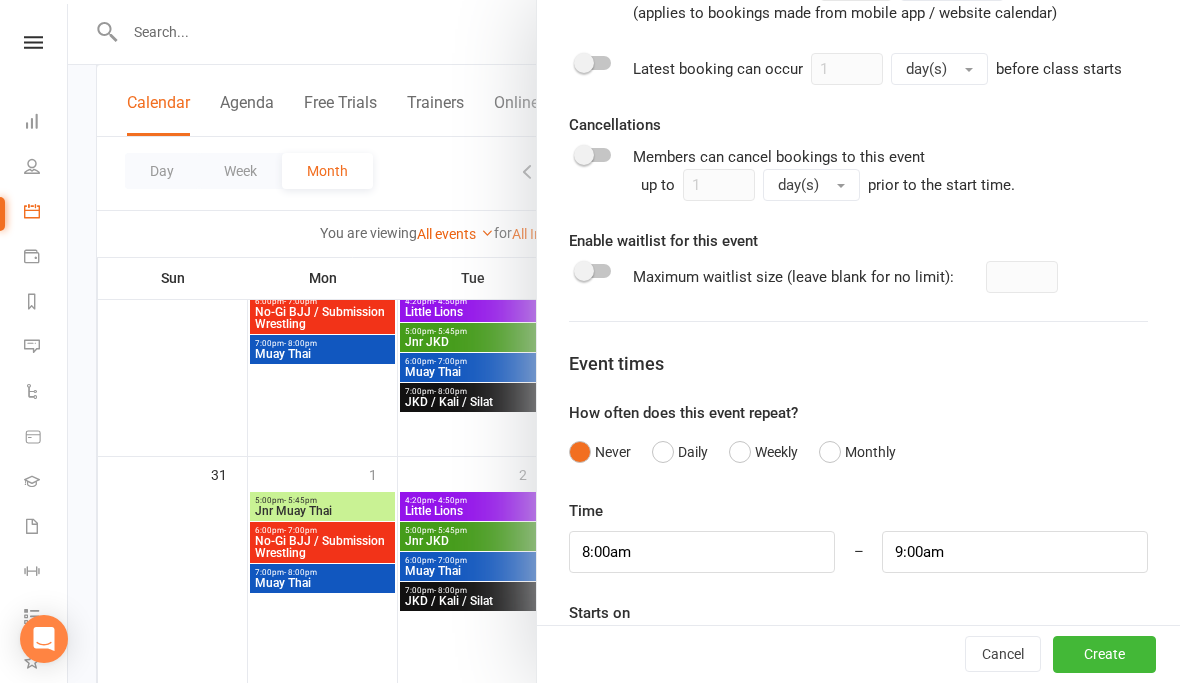 click on "Create" at bounding box center (1104, 656) 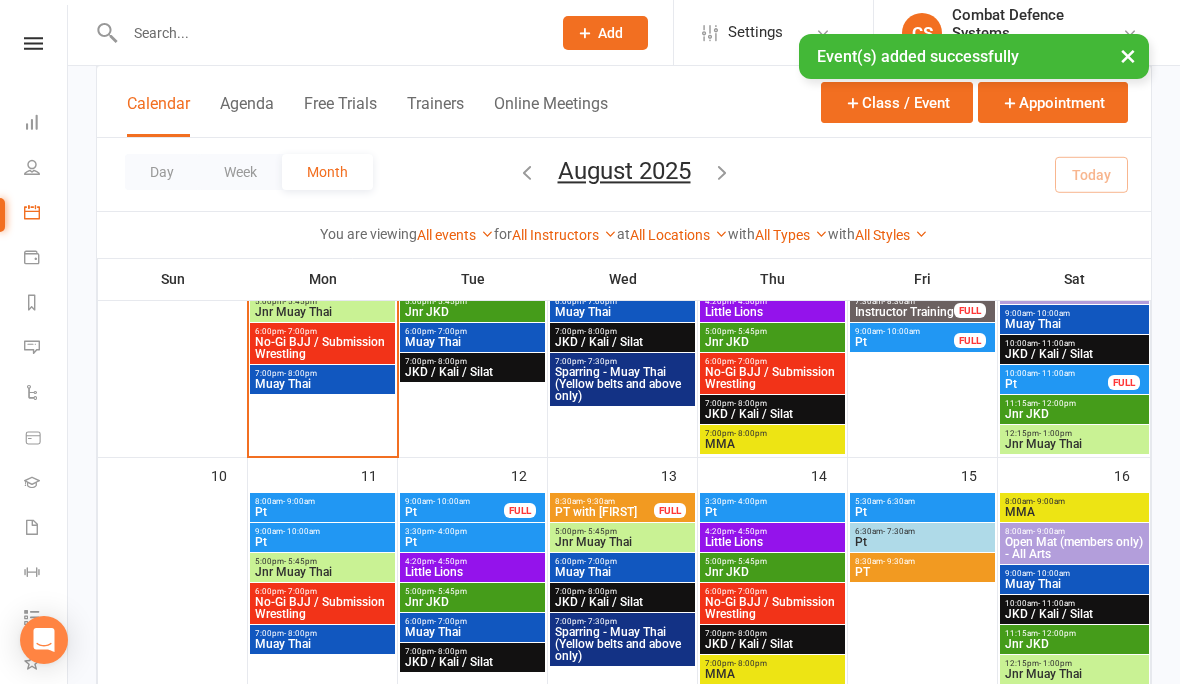 scroll, scrollTop: 471, scrollLeft: 0, axis: vertical 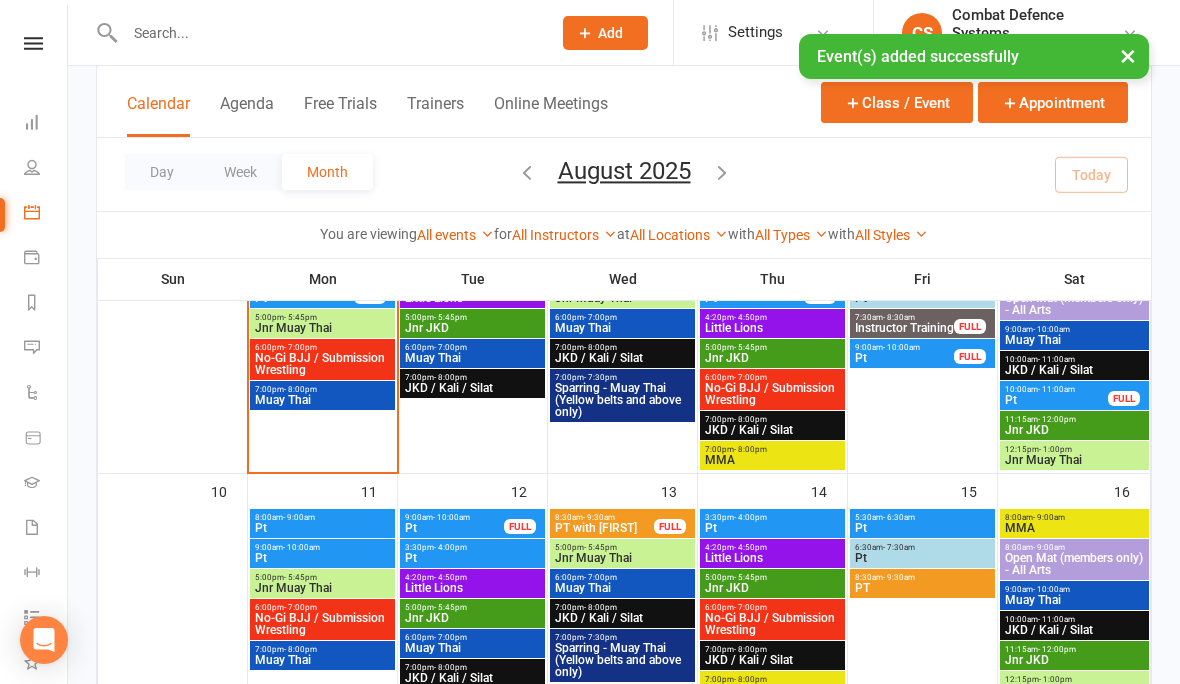 click on "Pt" at bounding box center [322, 528] 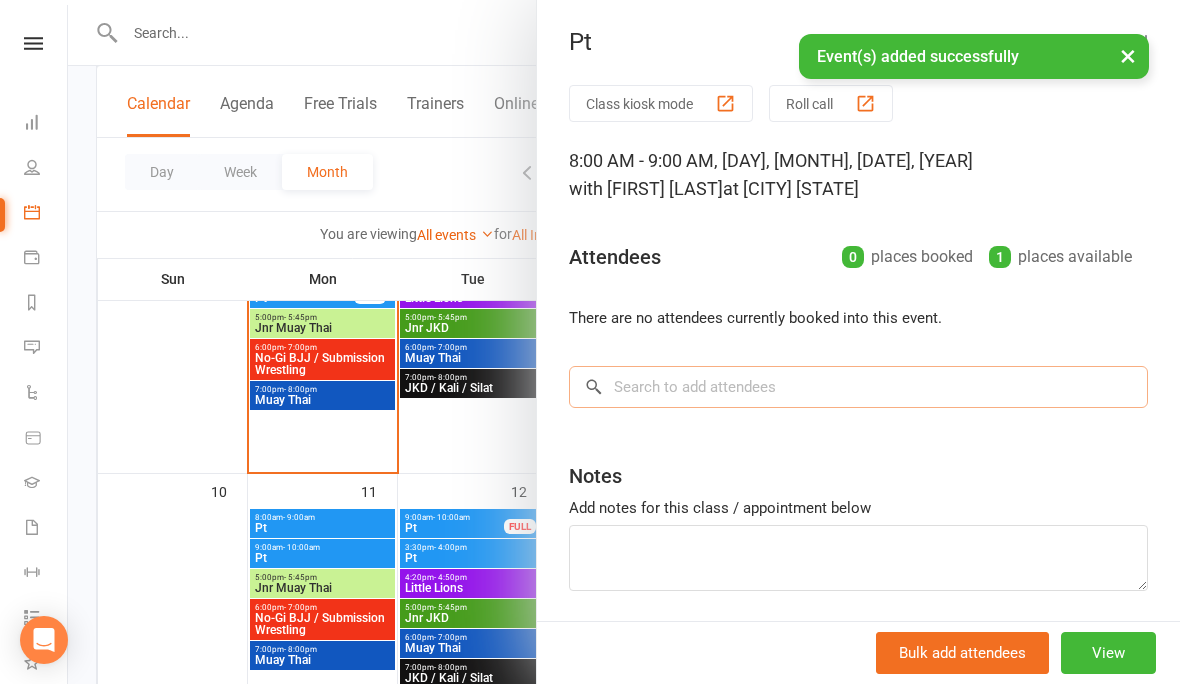 click at bounding box center [858, 387] 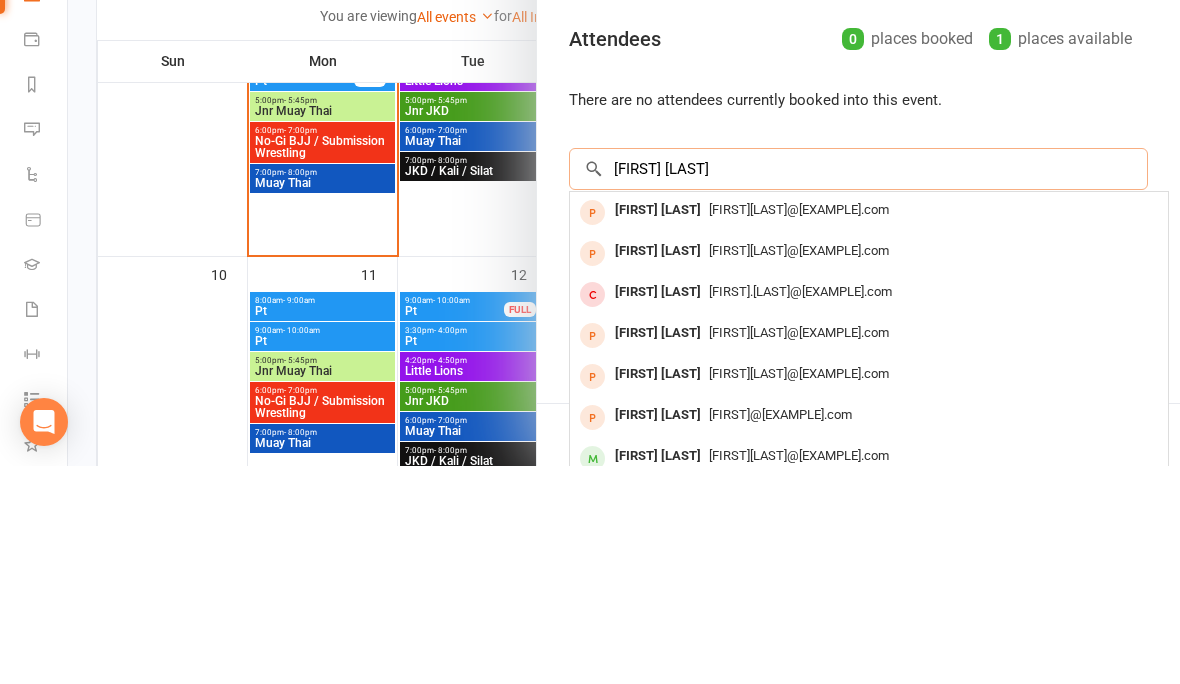 type on "[FIRST] [LAST]" 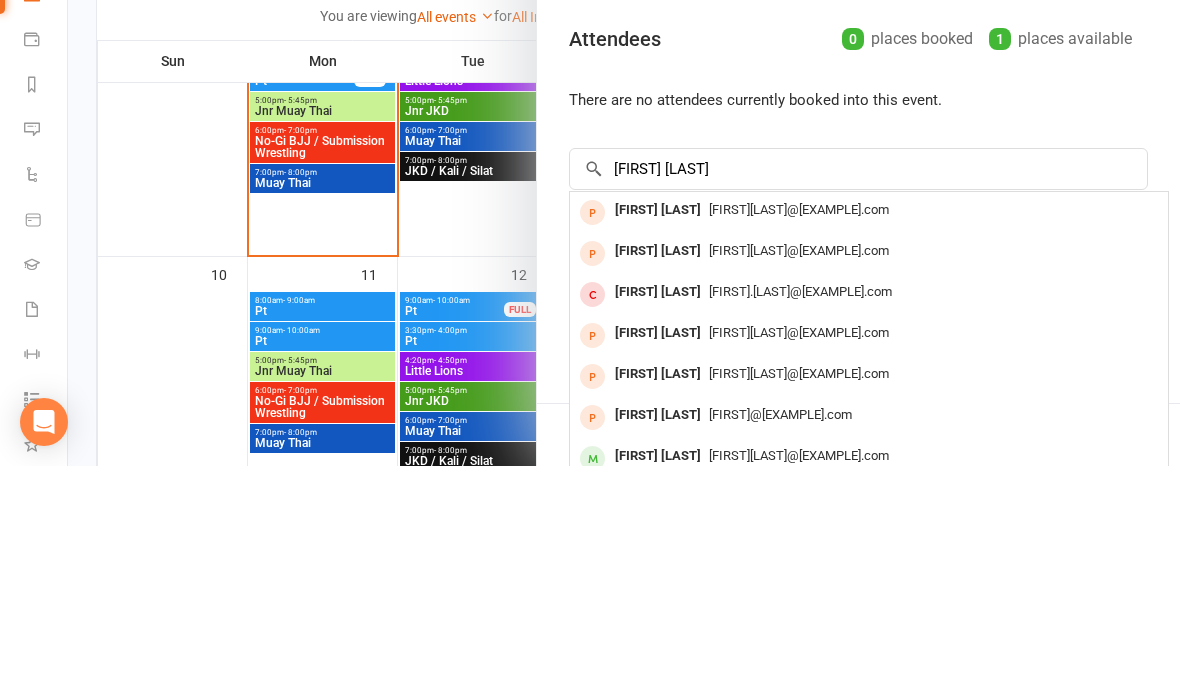 click on "[FIRST][LAST]@[EXAMPLE].com" at bounding box center (799, 427) 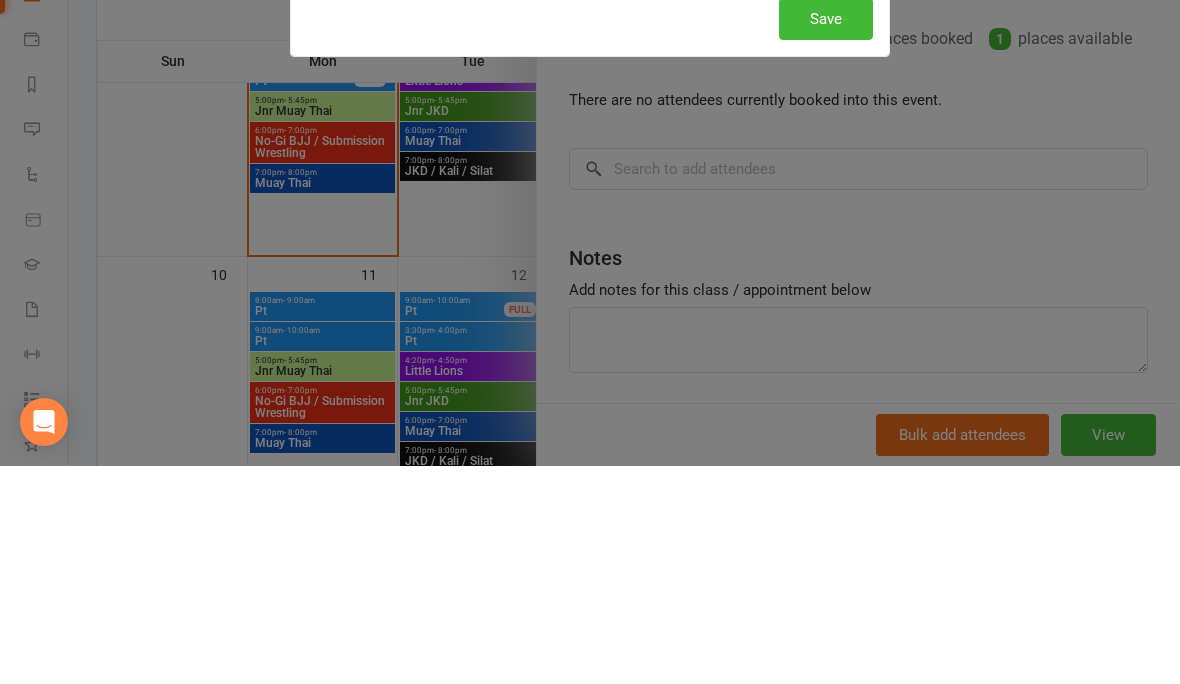 scroll, scrollTop: 689, scrollLeft: 0, axis: vertical 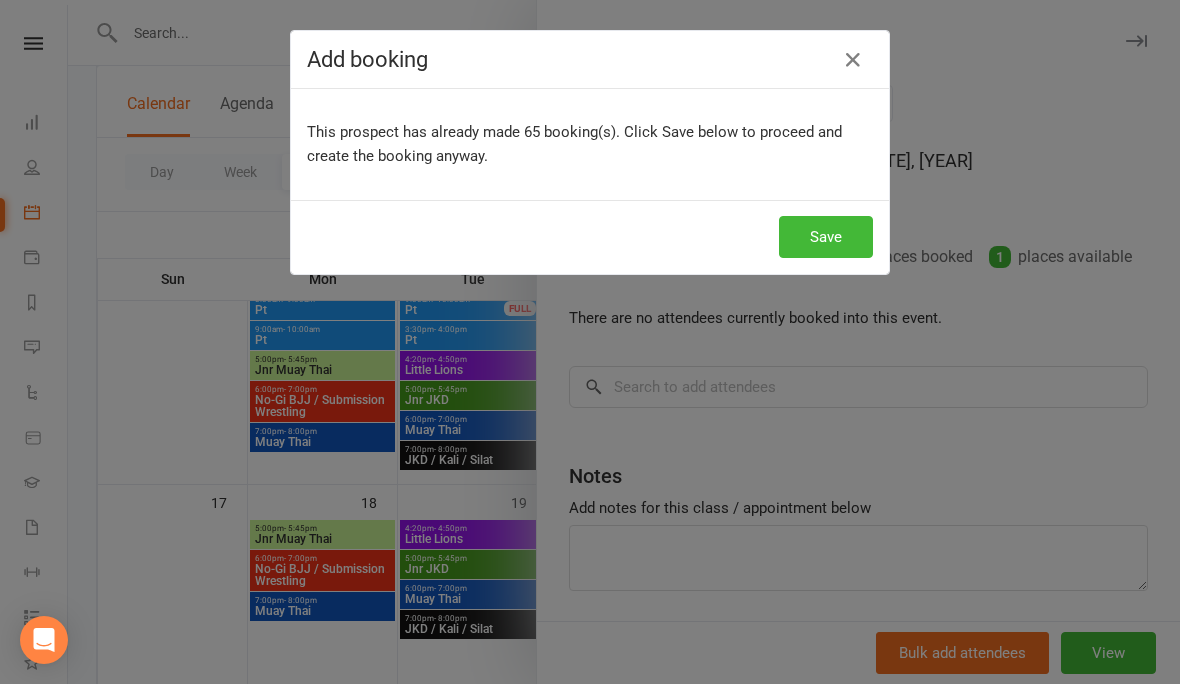 click on "Save" at bounding box center (826, 237) 